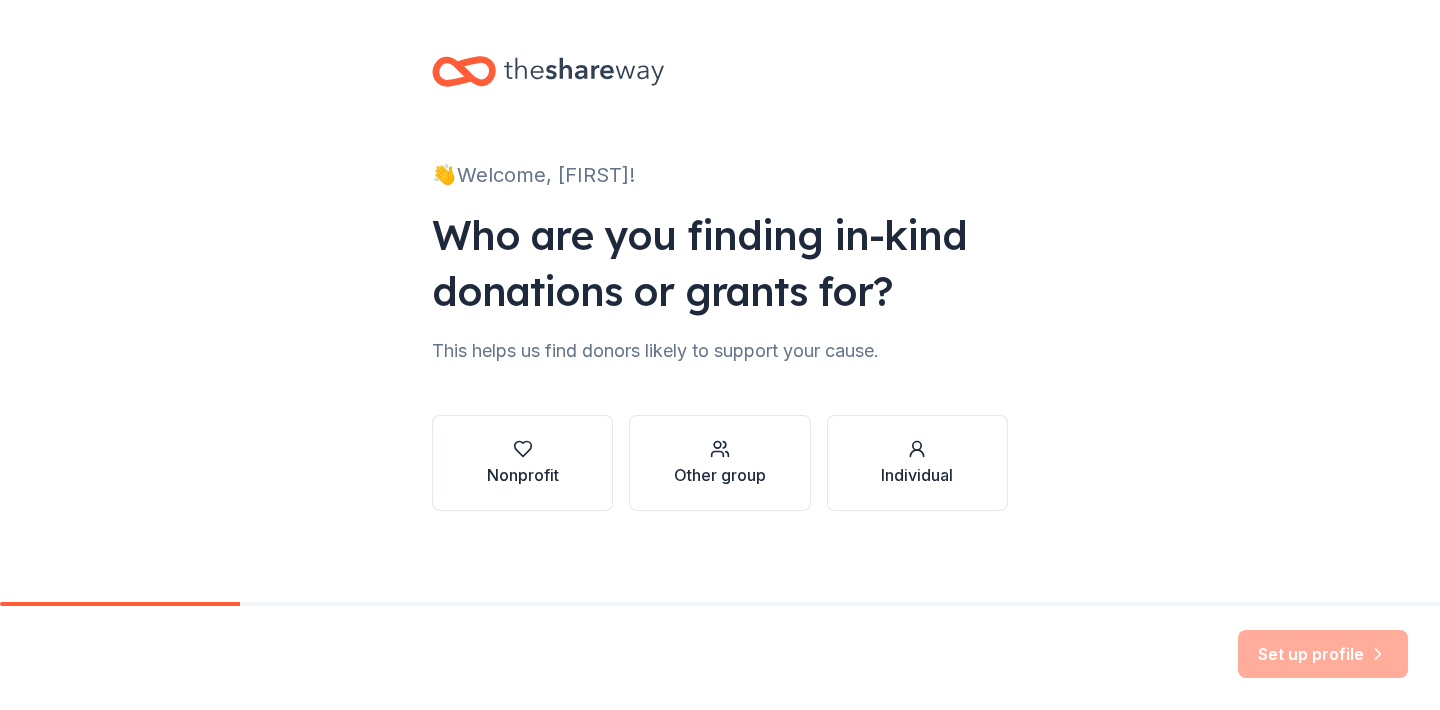 scroll, scrollTop: 0, scrollLeft: 0, axis: both 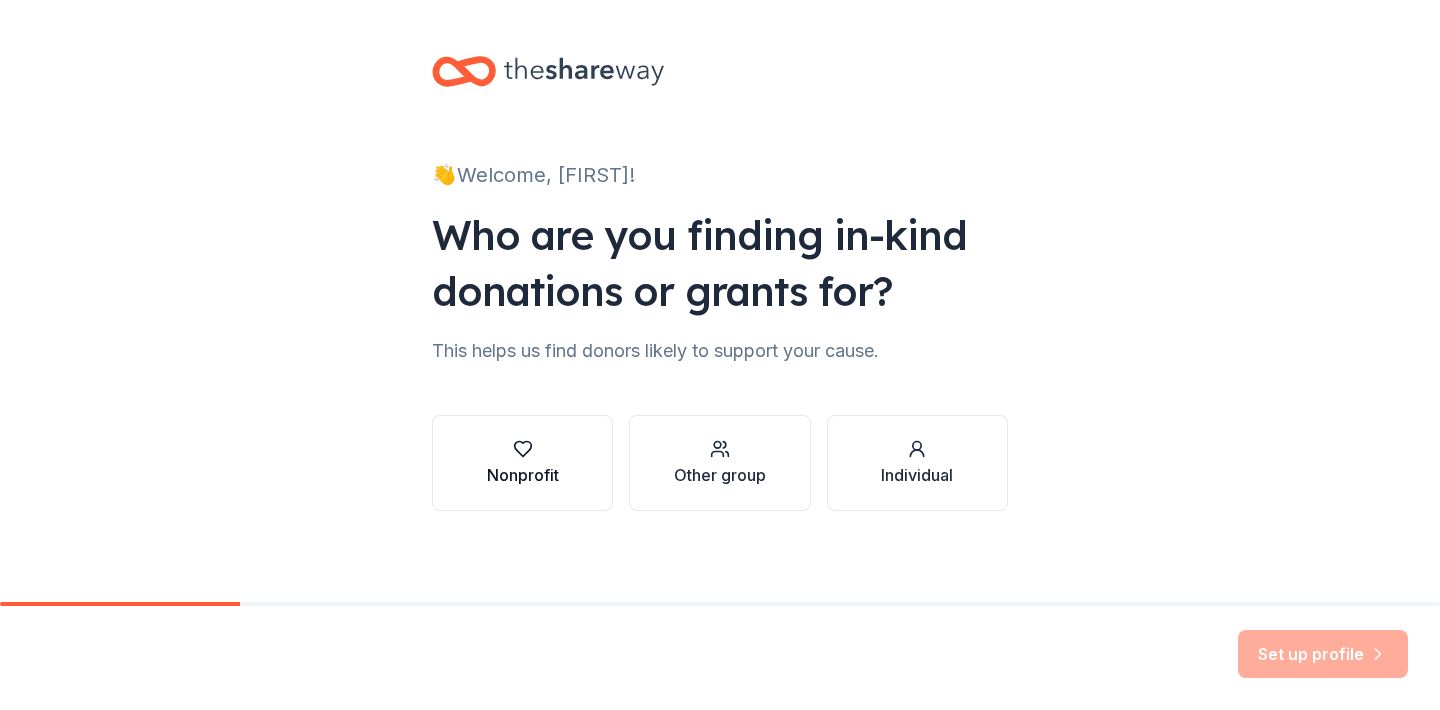 click on "Nonprofit" at bounding box center (523, 475) 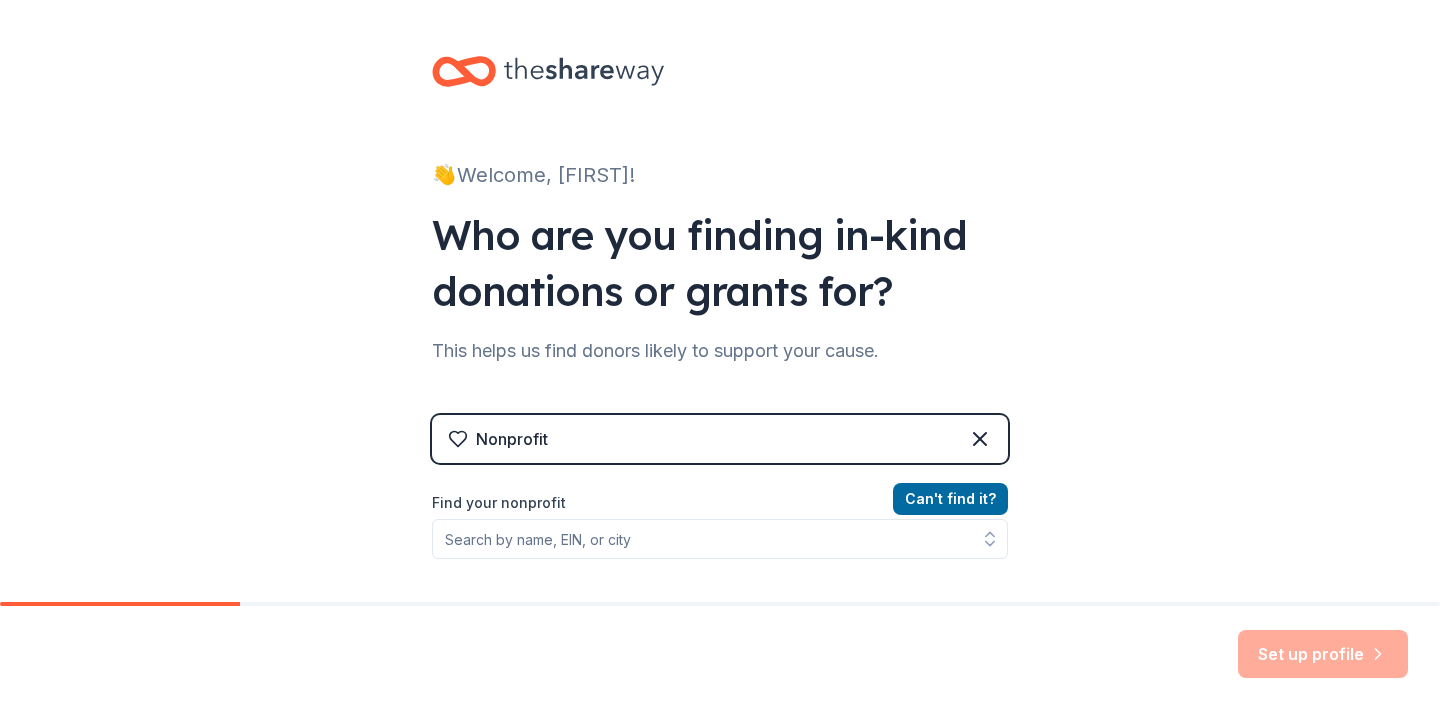 click on "Nonprofit" at bounding box center [720, 439] 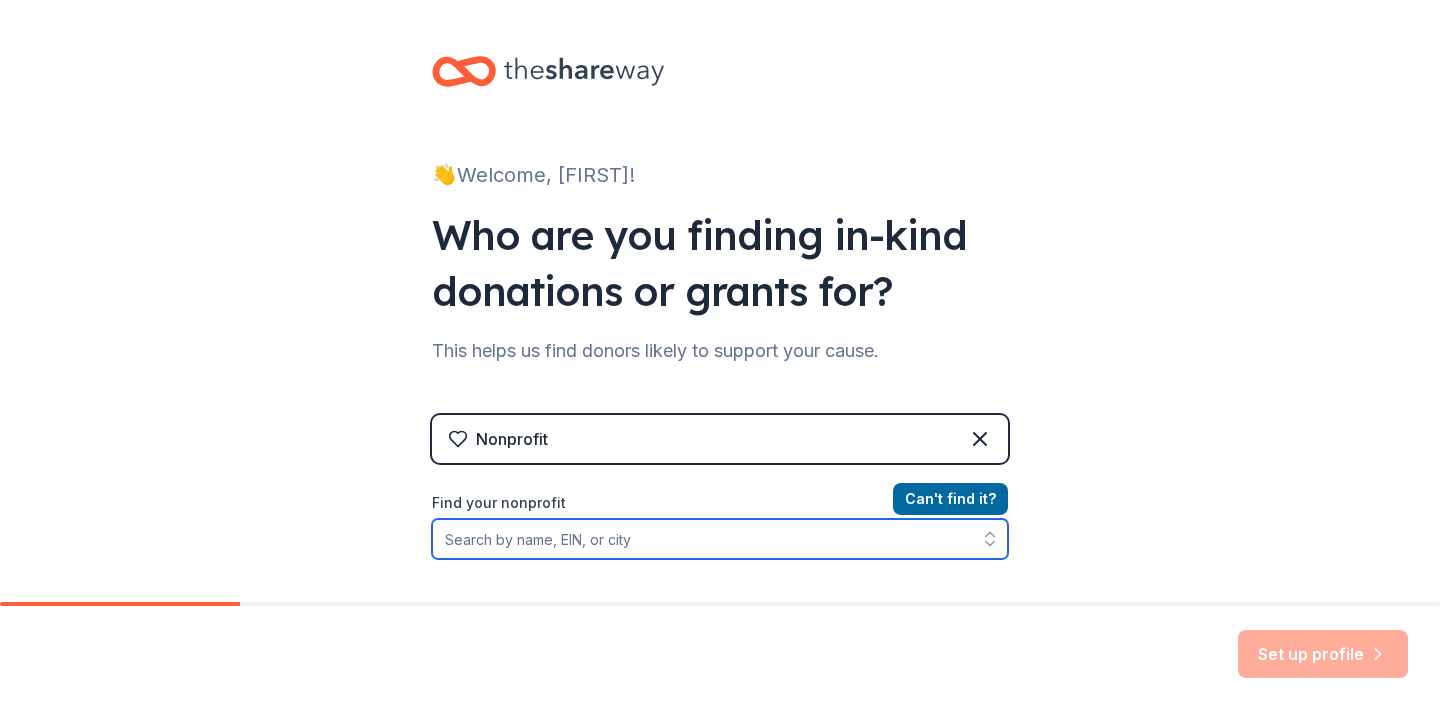click on "Find your nonprofit" at bounding box center (720, 539) 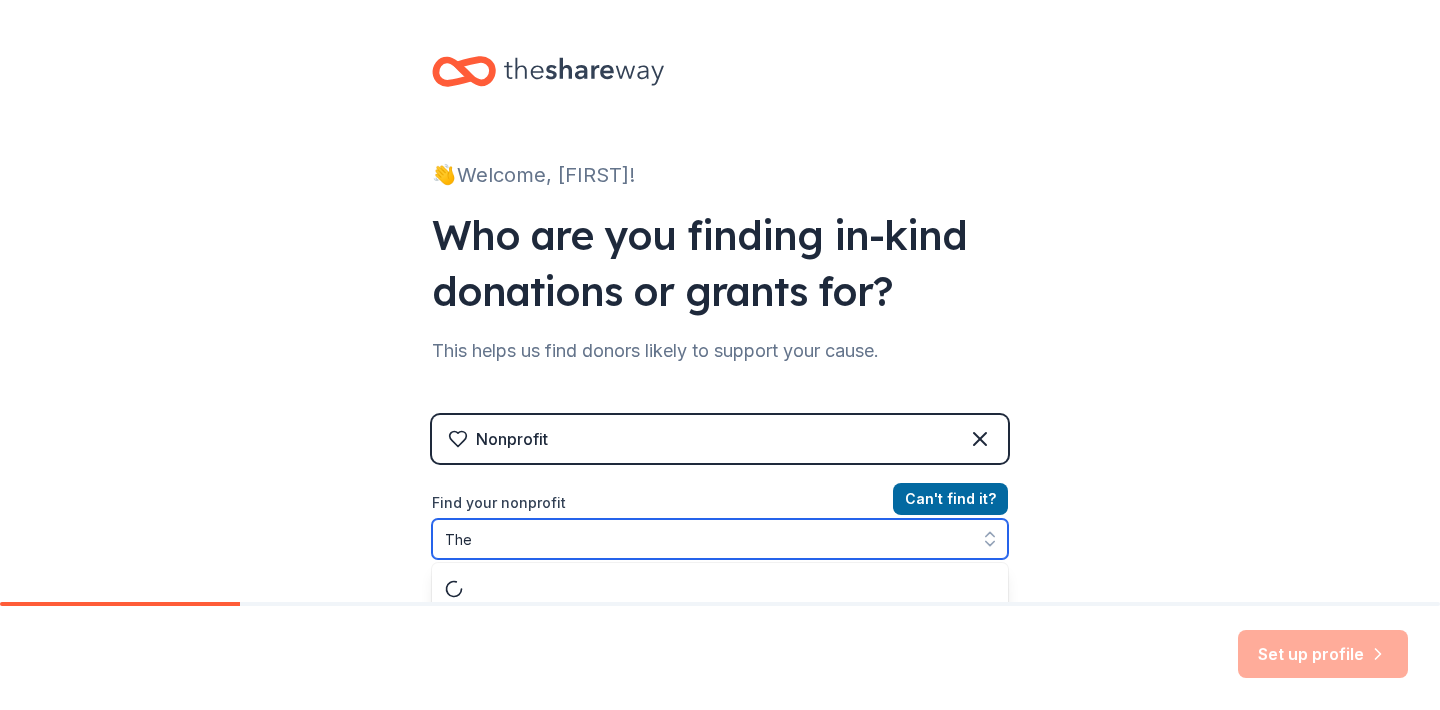 scroll, scrollTop: 57, scrollLeft: 0, axis: vertical 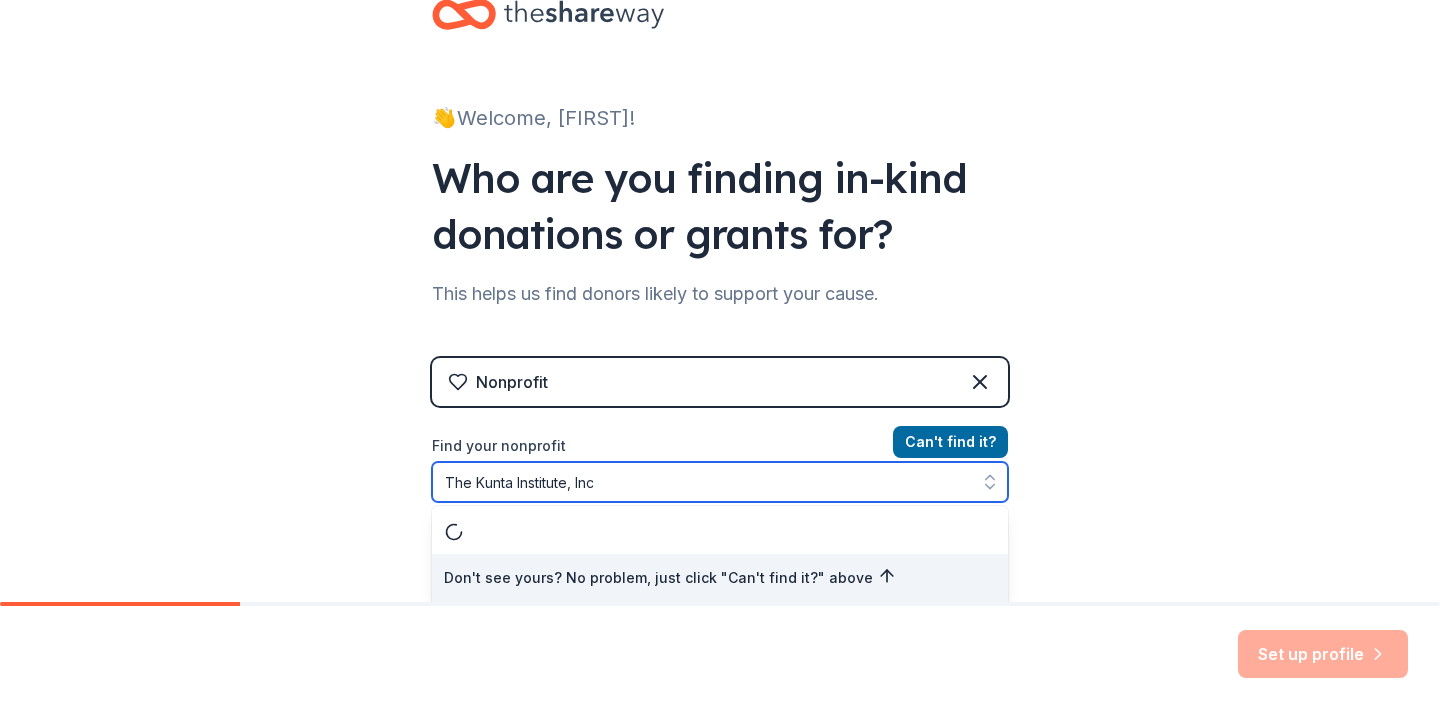 type on "The [LAST] Institute, Inc." 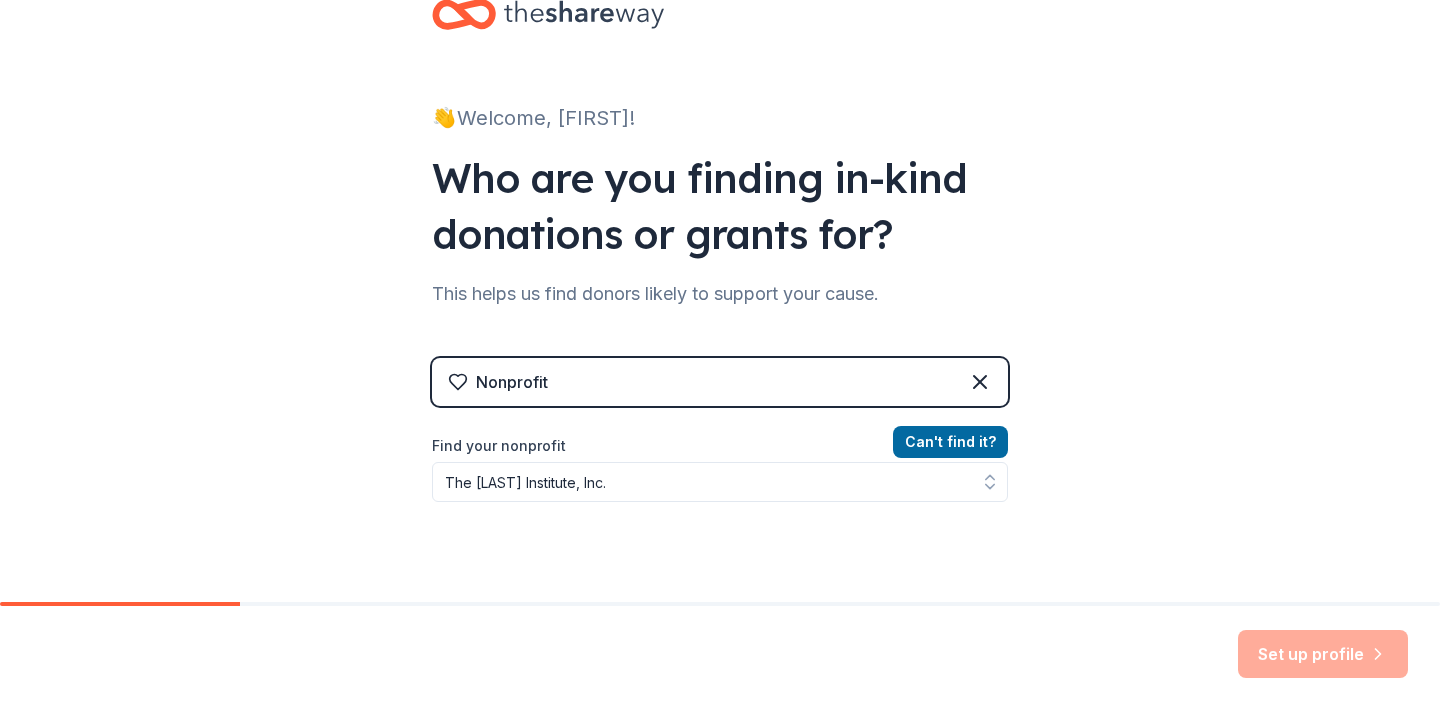 click on "Set up profile" at bounding box center [1323, 654] 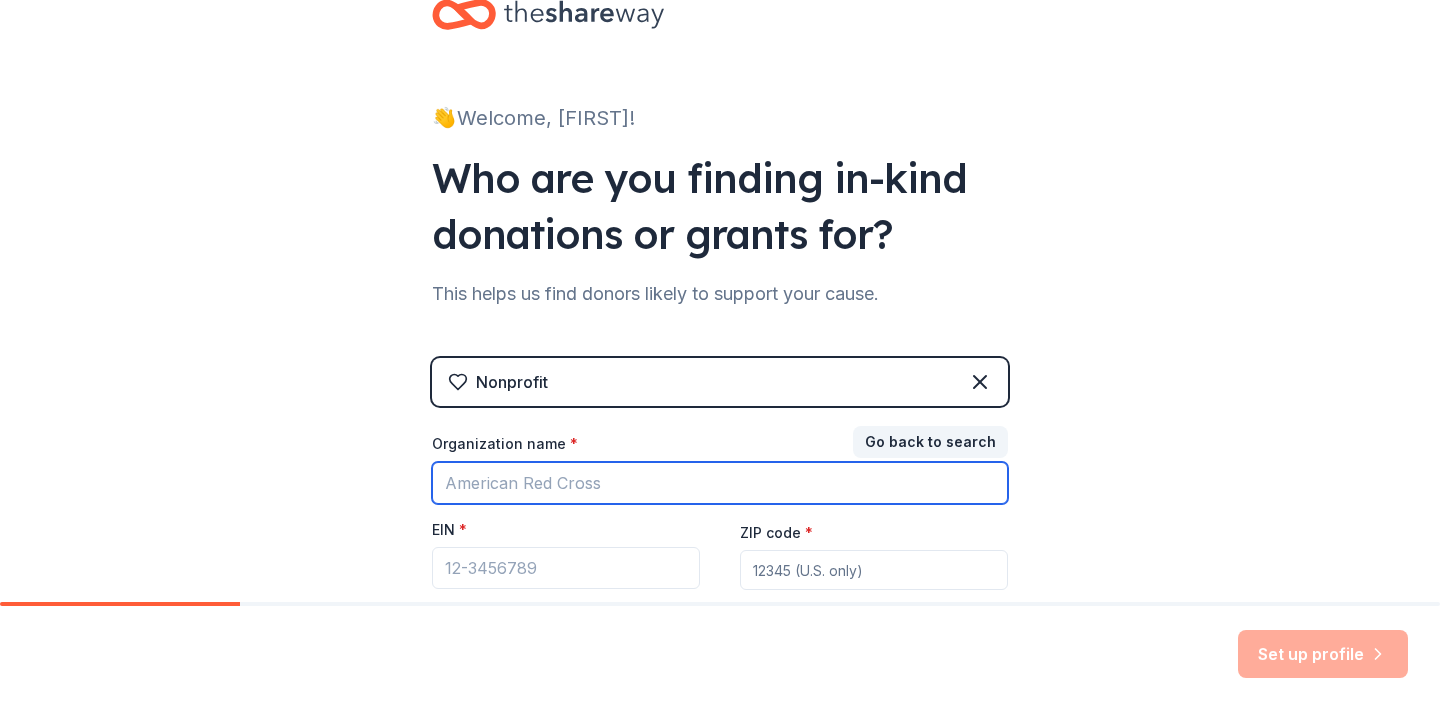 click on "Organization name *" at bounding box center (720, 483) 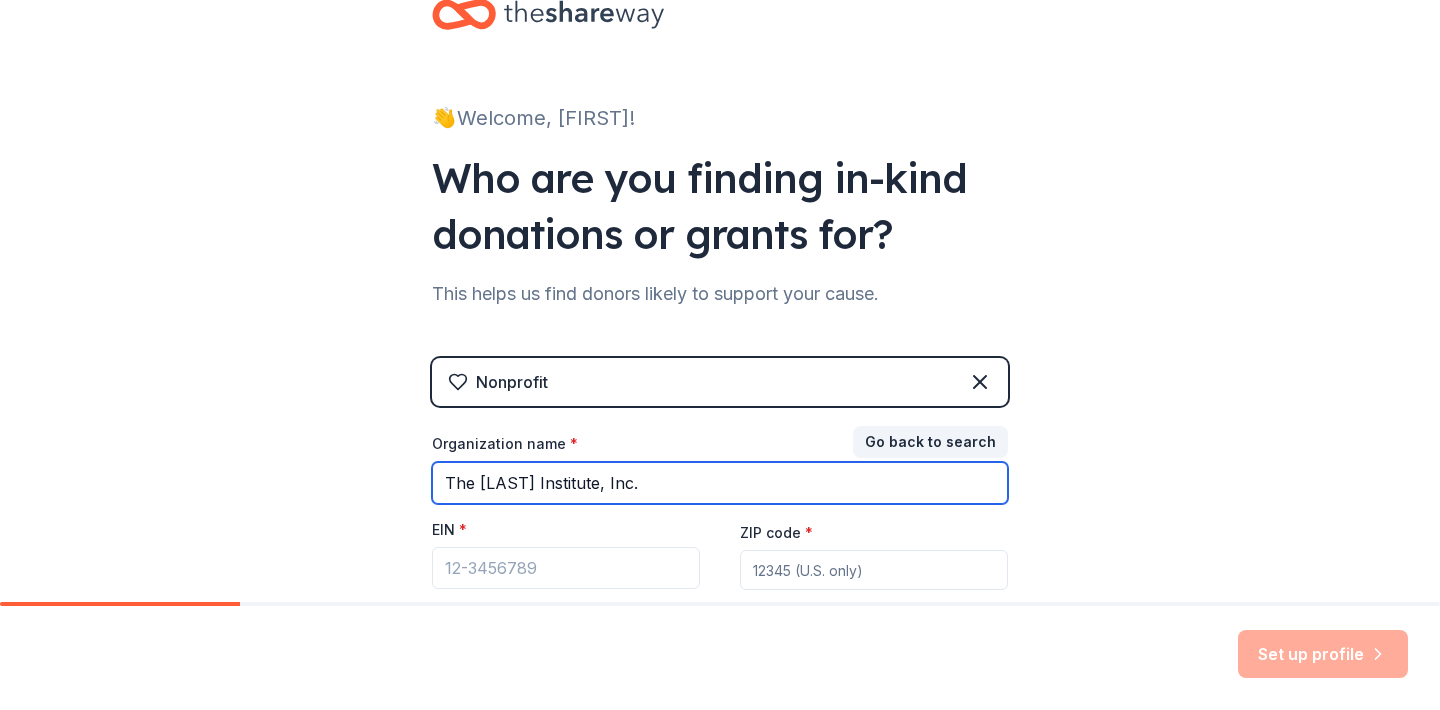 type on "The [LAST] Institute, Inc." 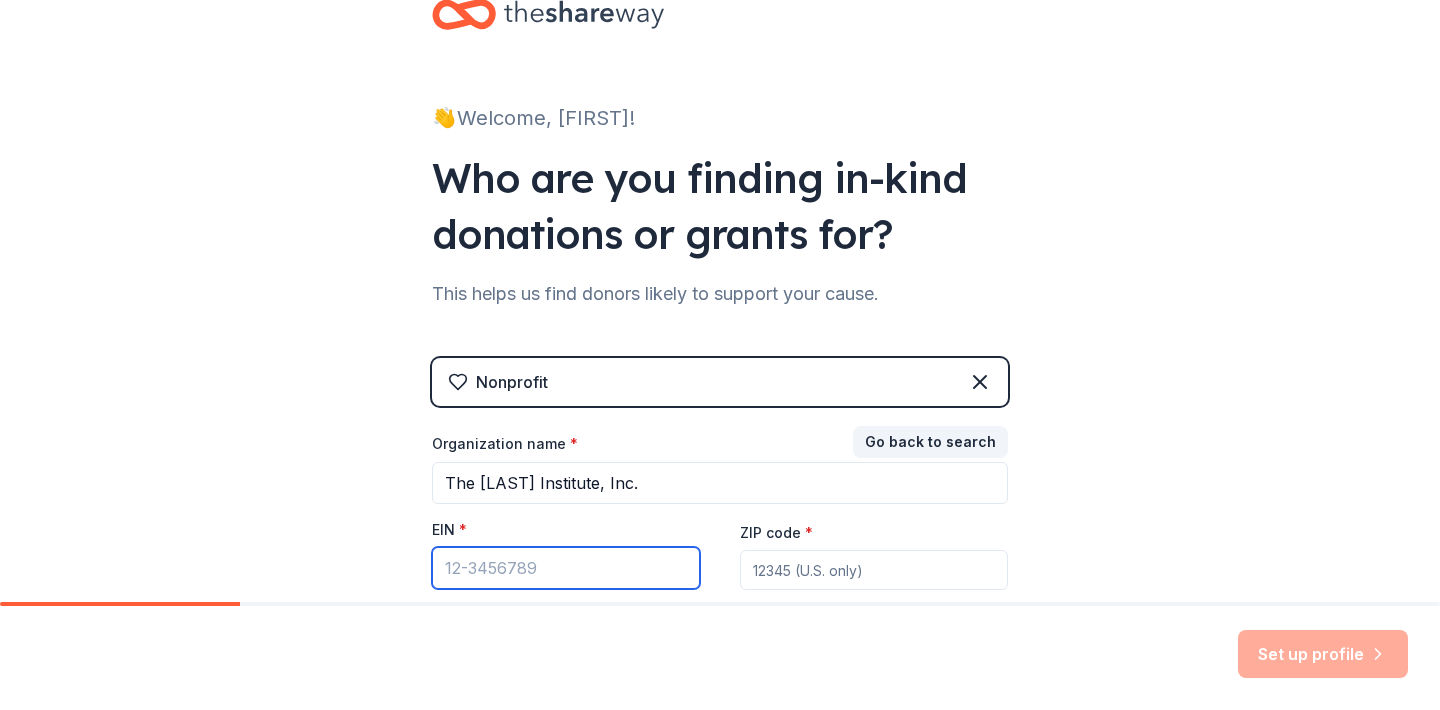 click on "EIN *" at bounding box center (566, 568) 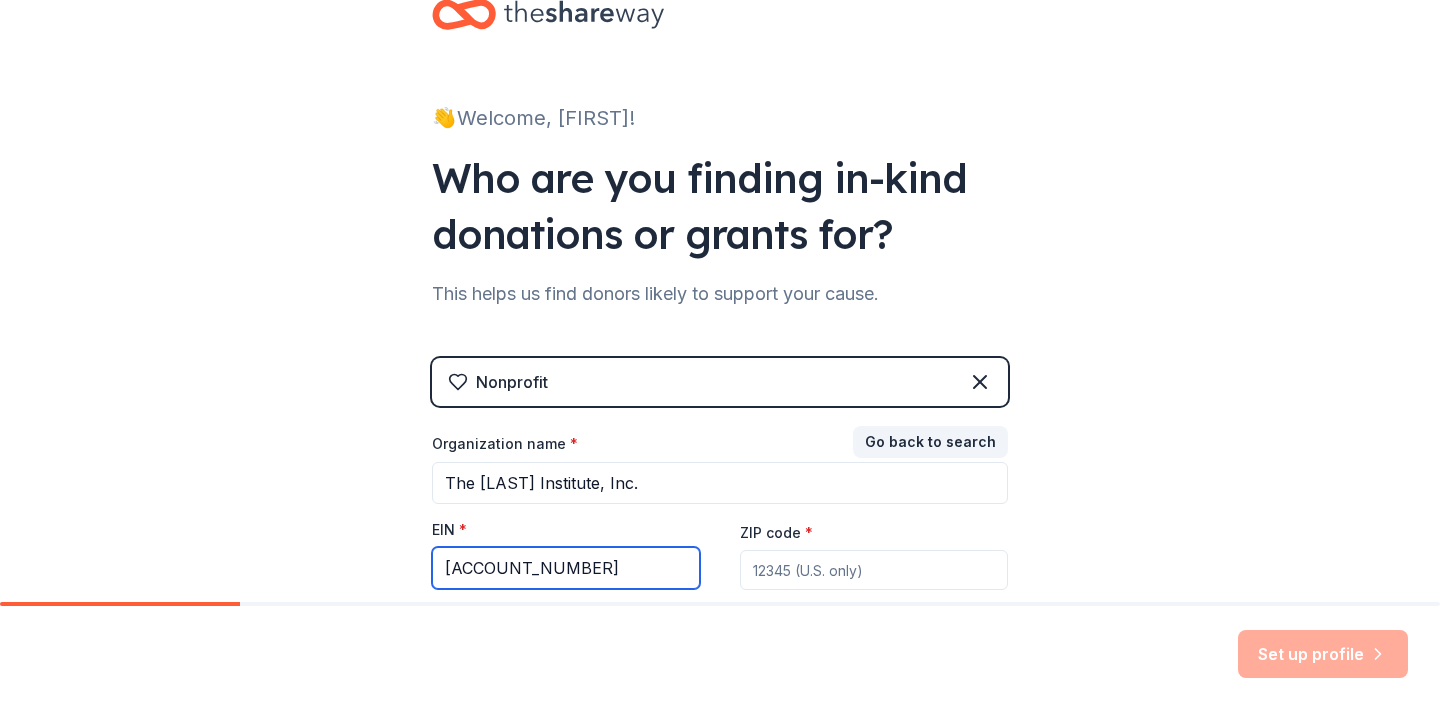 type on "[ACCOUNT_NUMBER]" 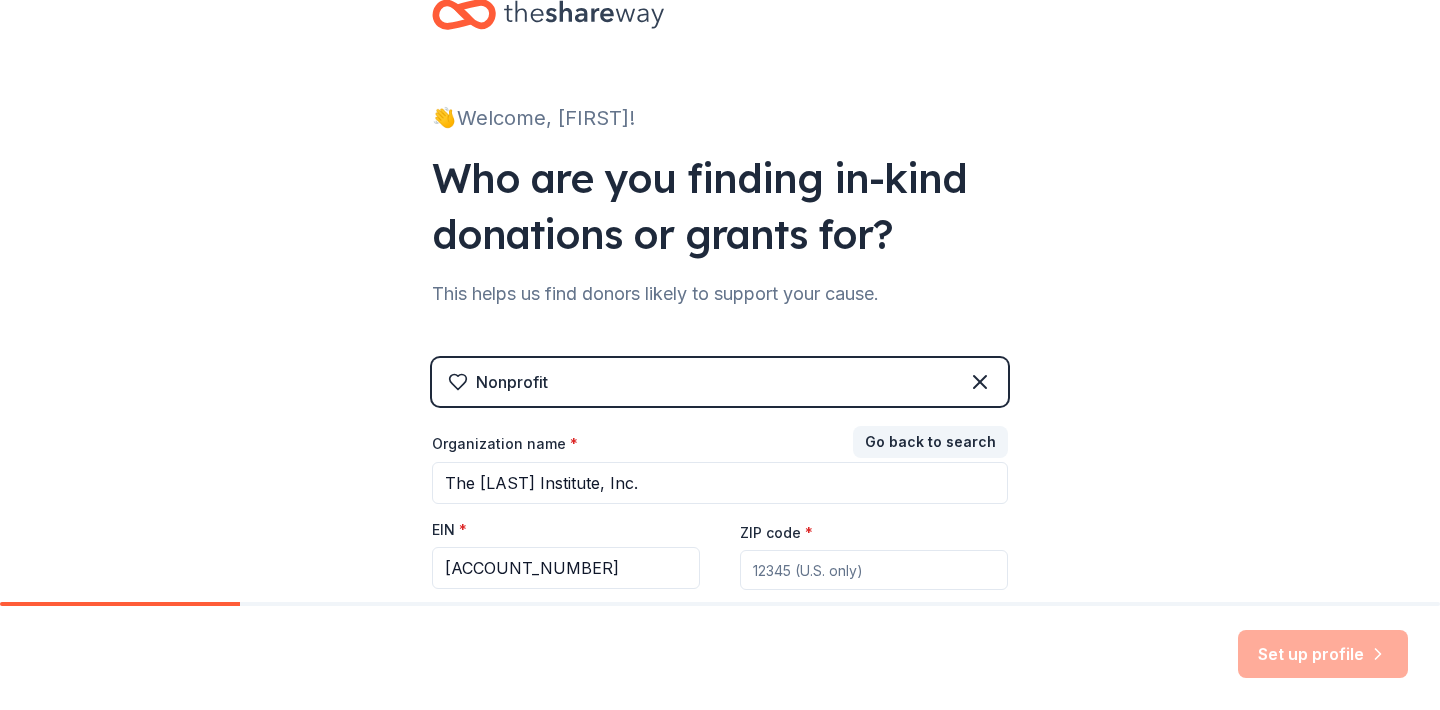 click on "ZIP code *" at bounding box center (874, 570) 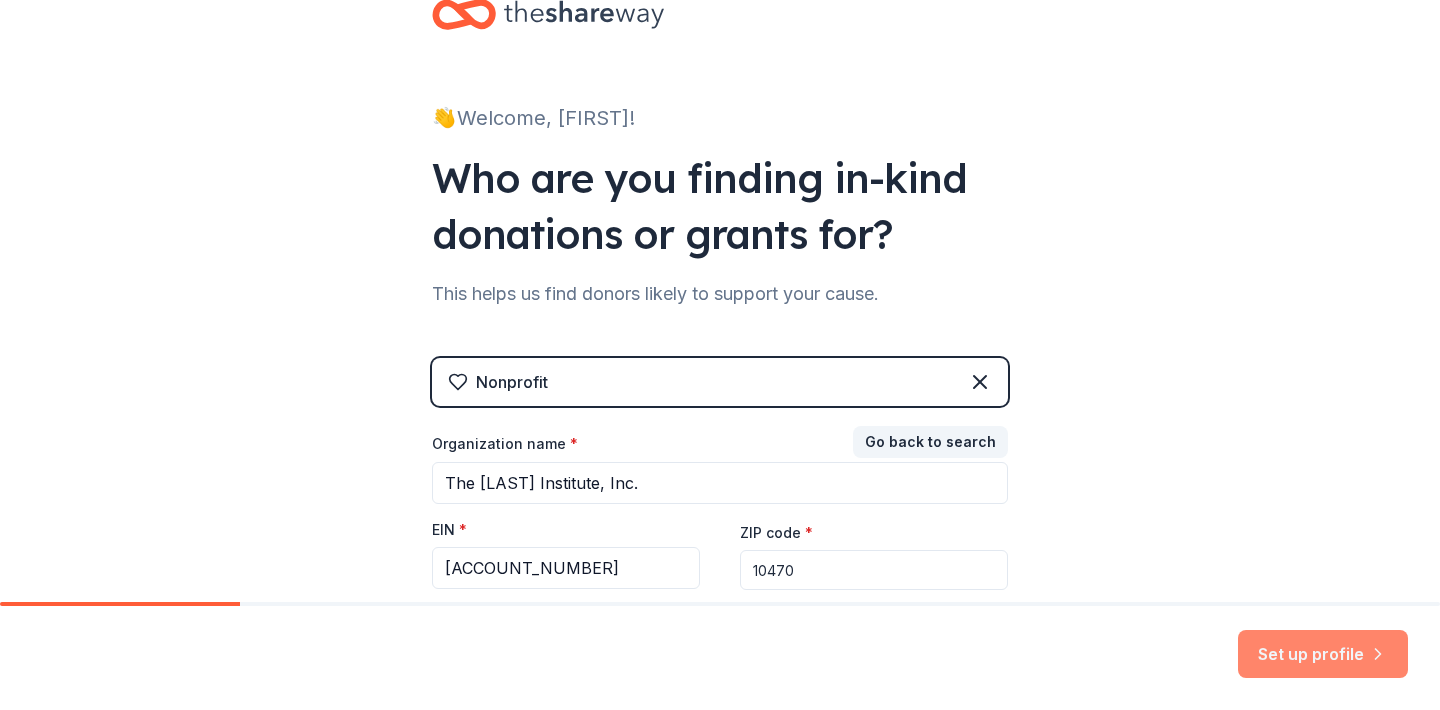 type on "10470" 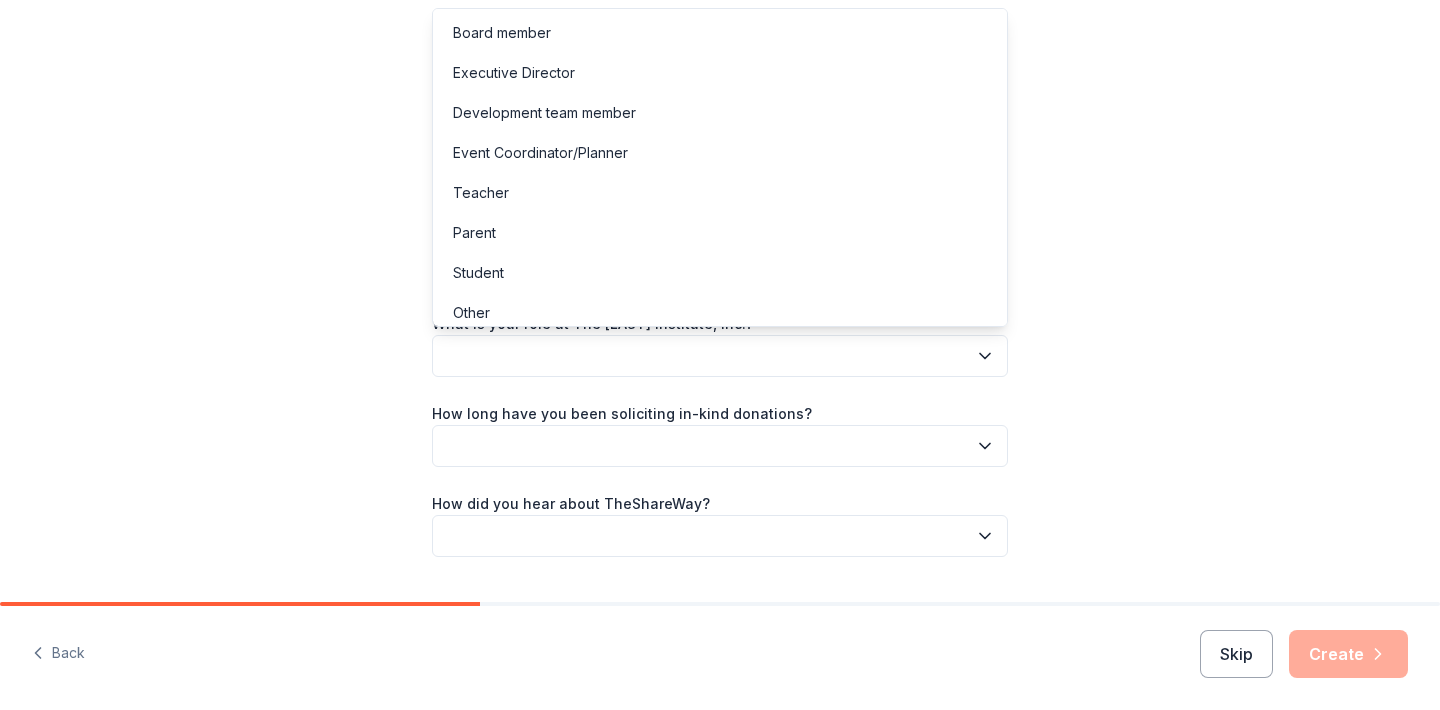 click at bounding box center (720, 356) 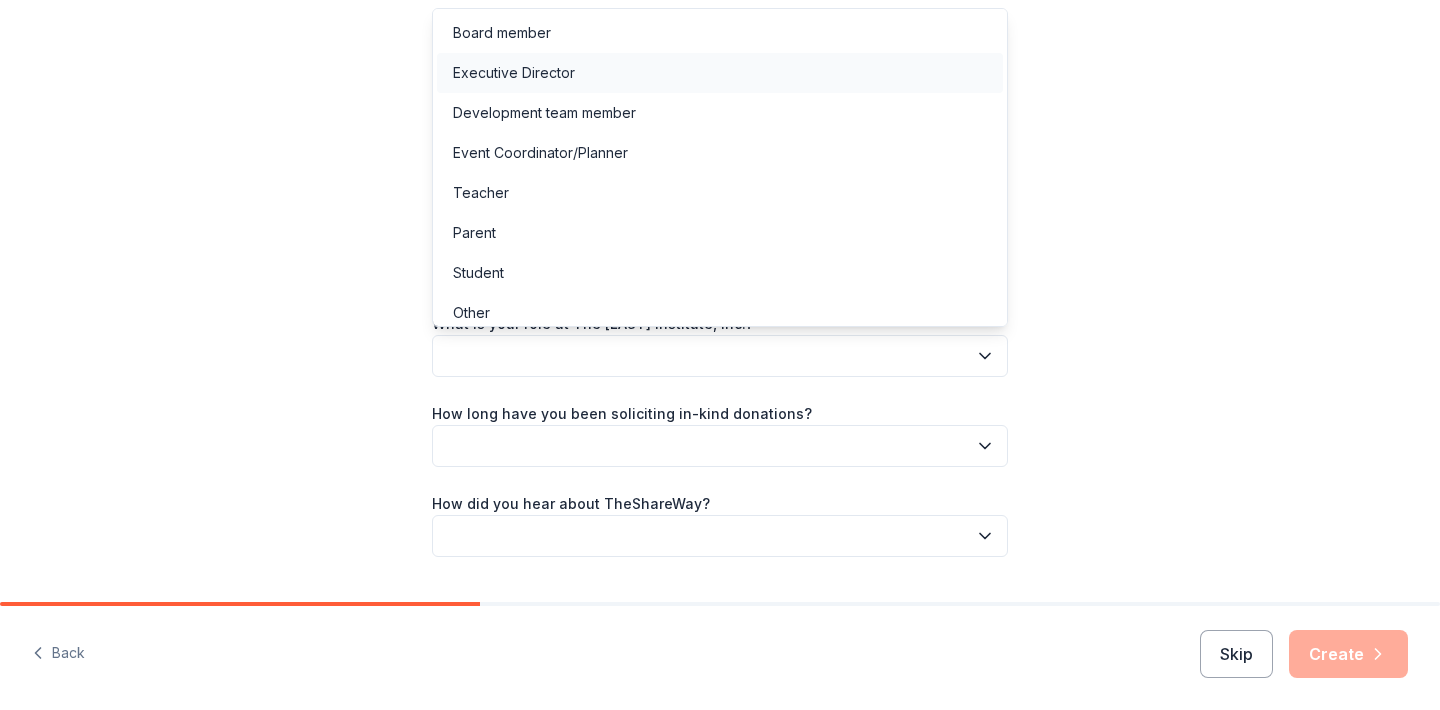 click on "Executive Director" at bounding box center [514, 73] 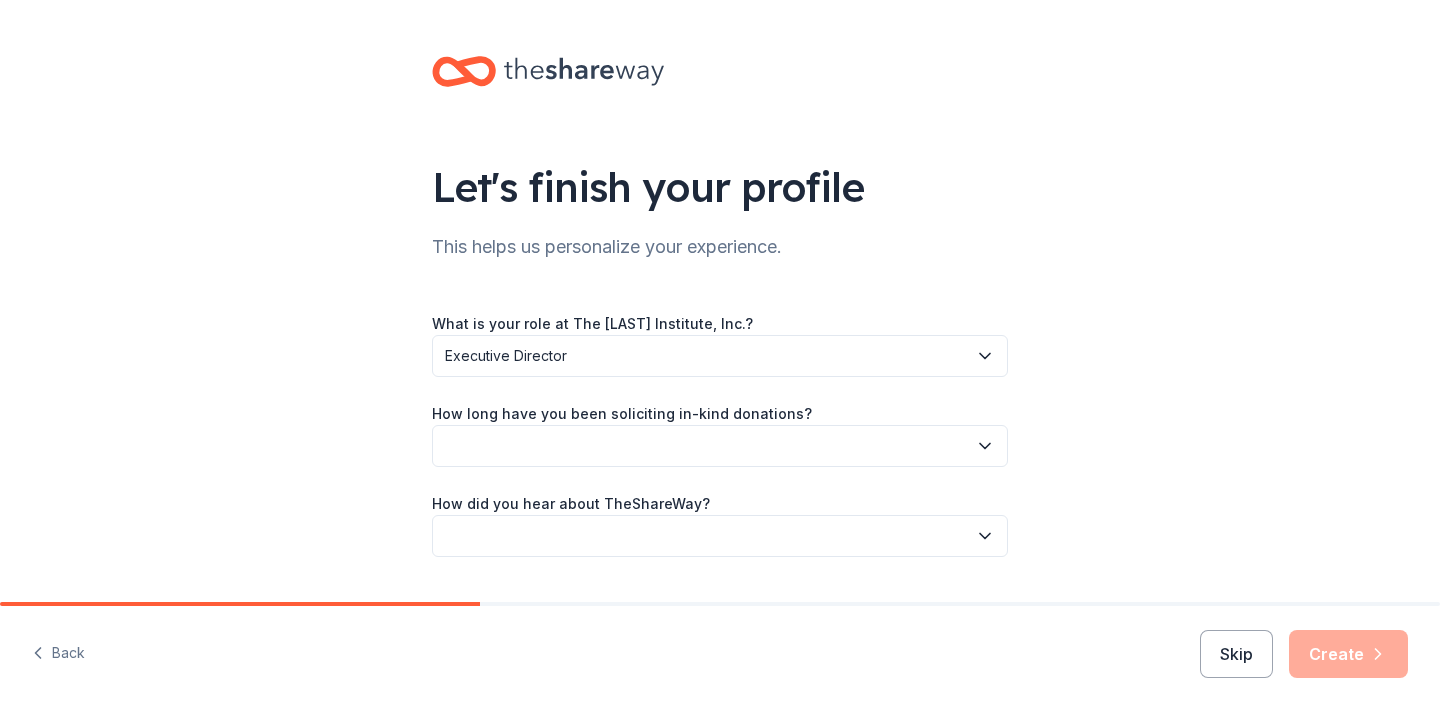 click 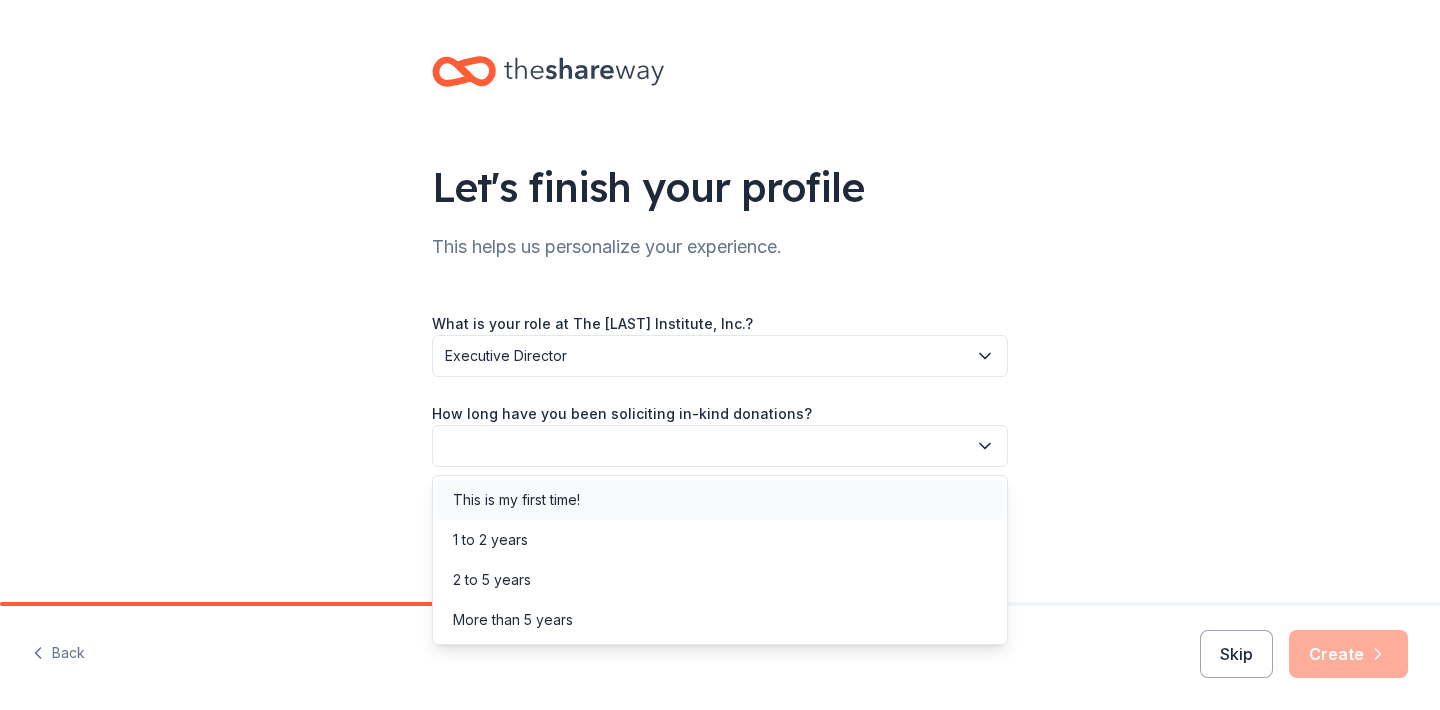 click on "This is my first time!" at bounding box center (516, 500) 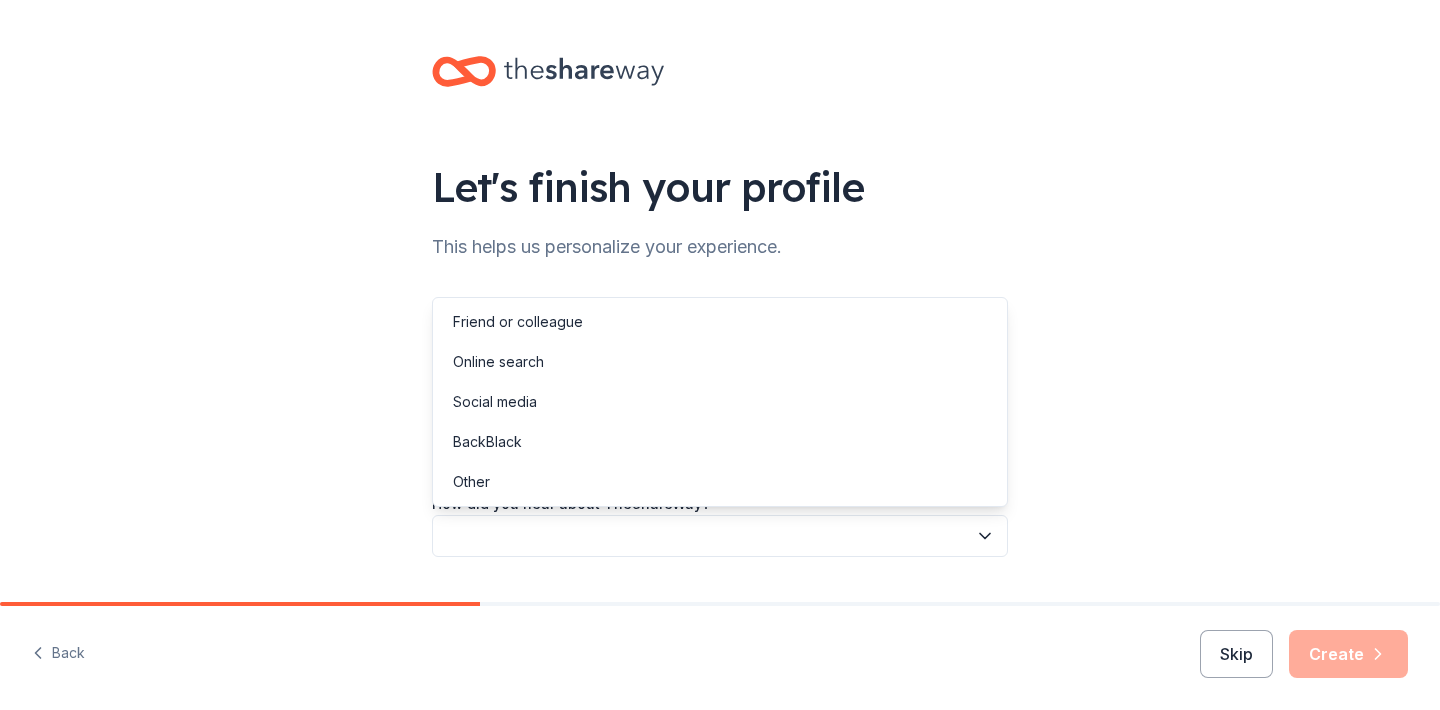 click at bounding box center [720, 536] 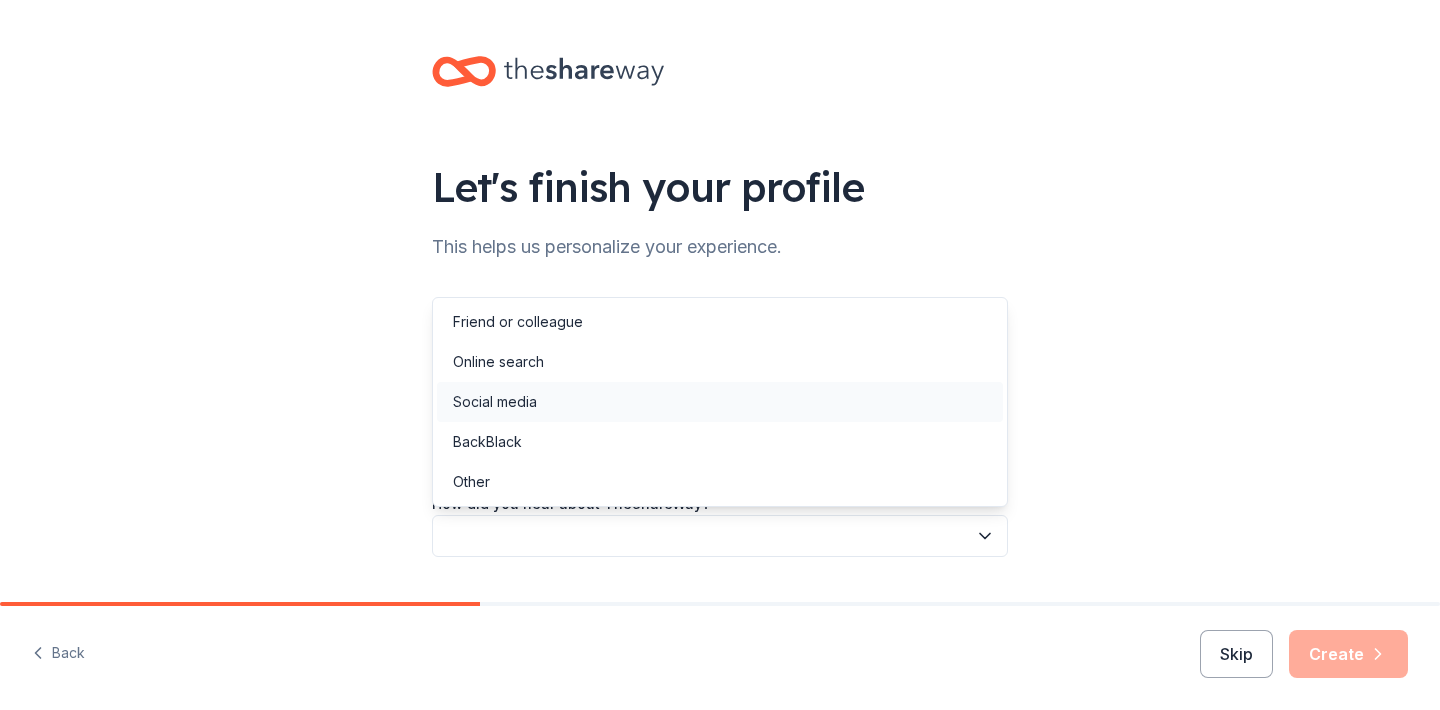 click on "Social media" at bounding box center (495, 402) 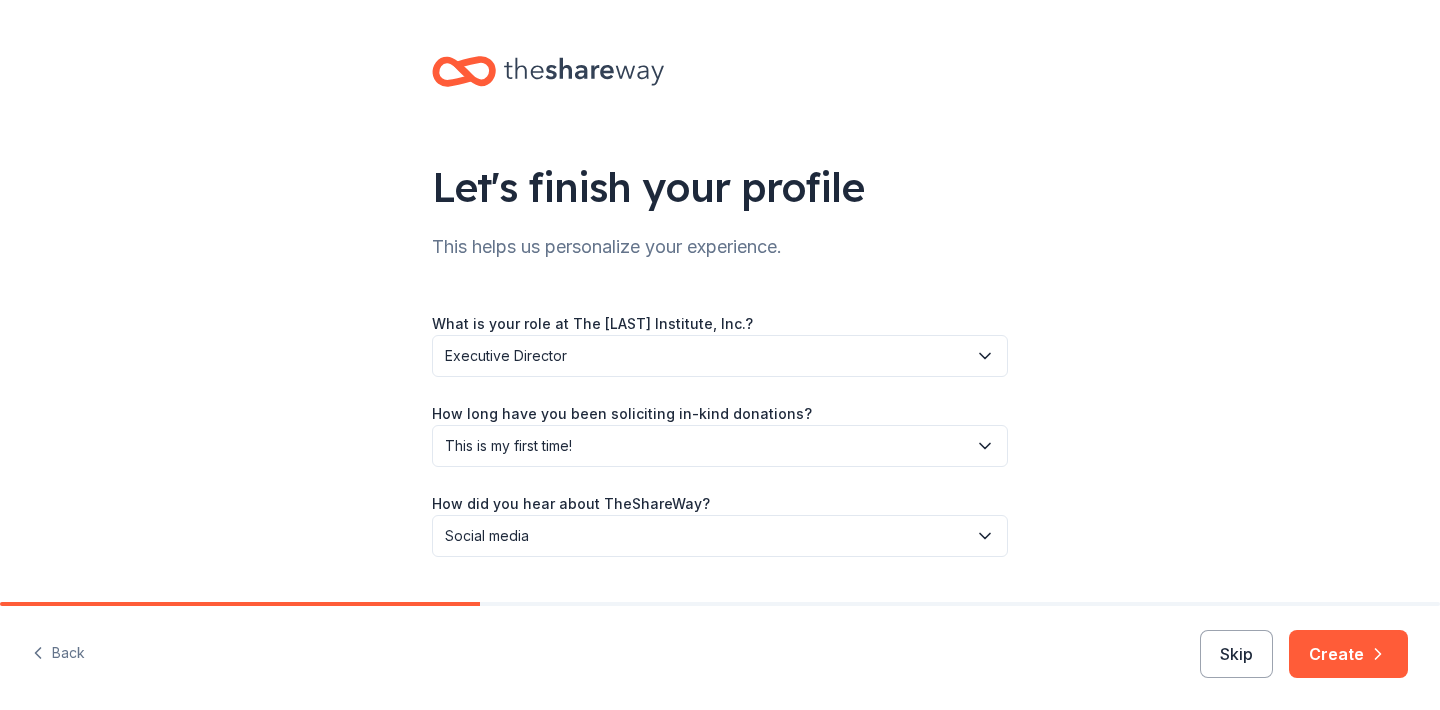 scroll, scrollTop: 51, scrollLeft: 0, axis: vertical 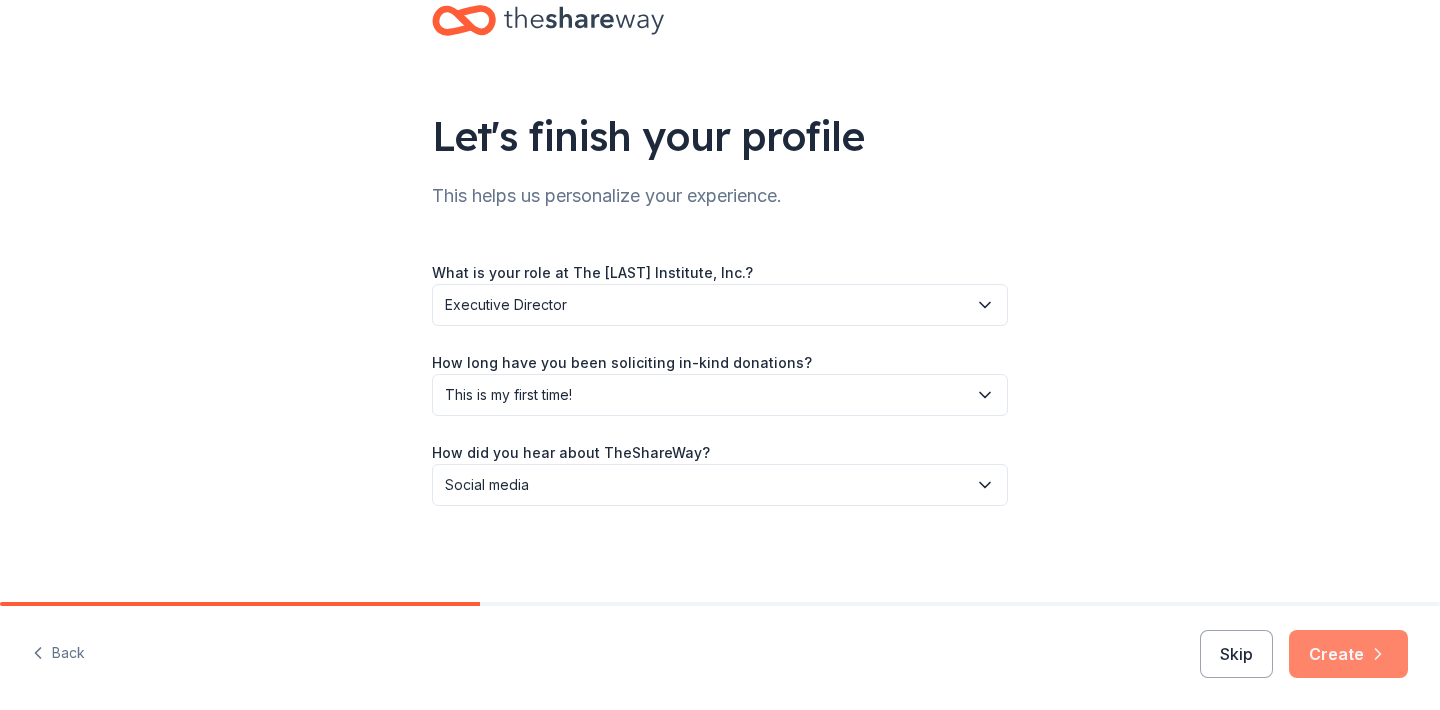 click on "Create" at bounding box center (1348, 654) 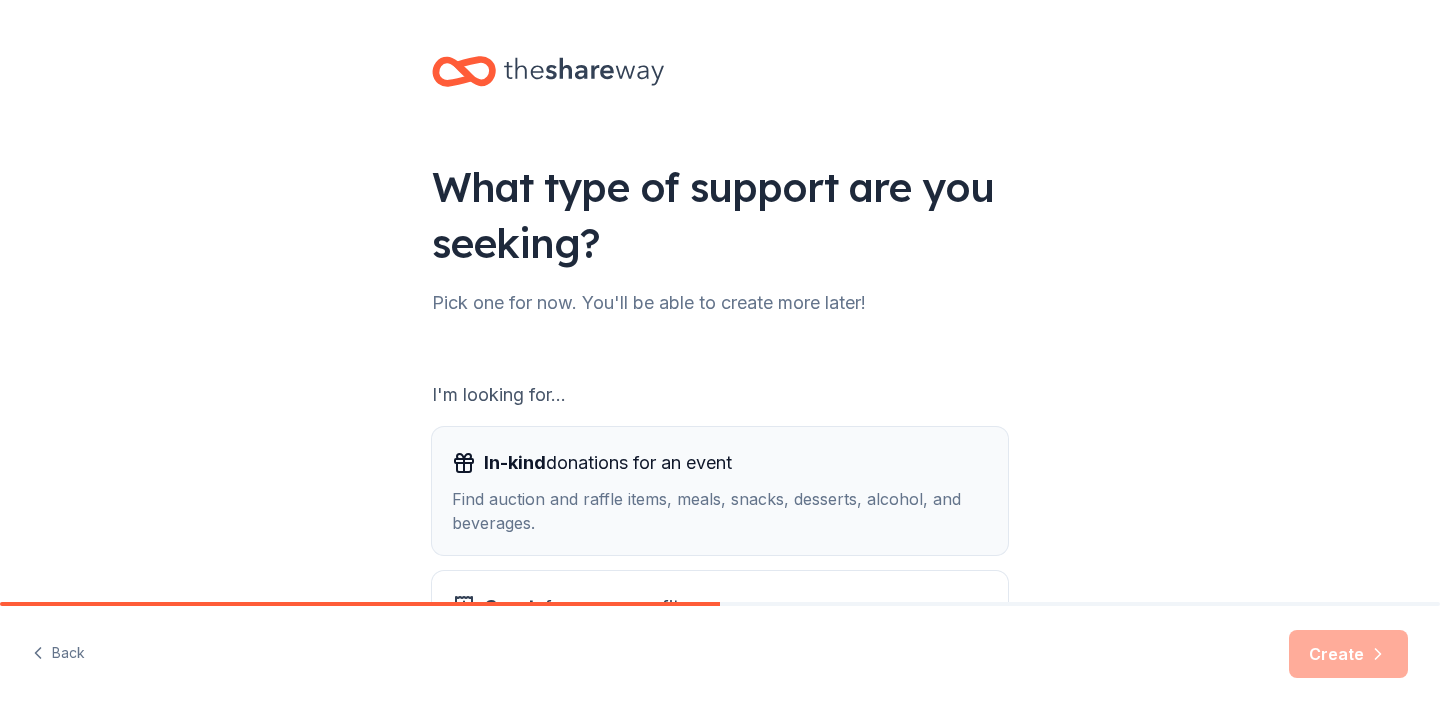 click on "Find auction and raffle items, meals, snacks, desserts, alcohol, and beverages." at bounding box center (720, 511) 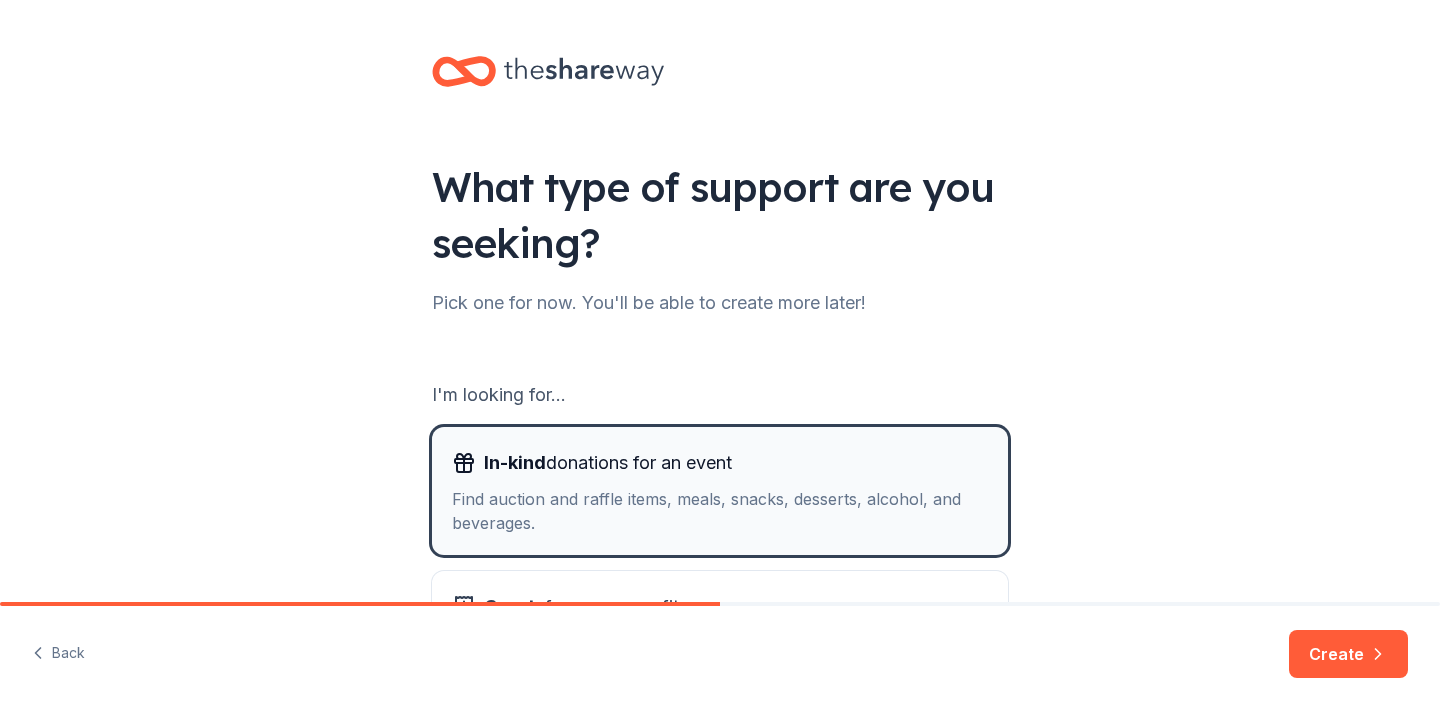 click on "Find auction and raffle items, meals, snacks, desserts, alcohol, and beverages." at bounding box center [720, 511] 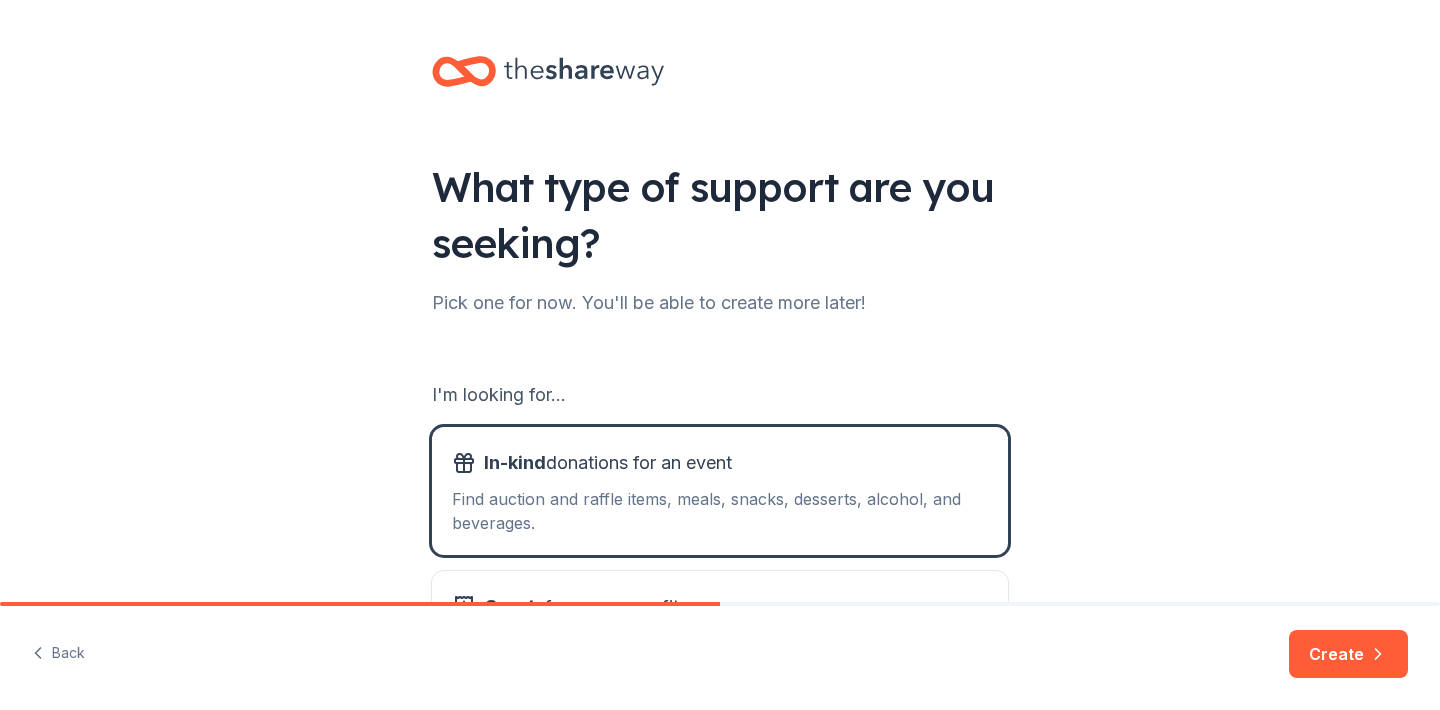 click on "I'm looking for...   In-kind  donations for an event Find auction and raffle items, meals, snacks, desserts, alcohol, and beverages.   Grants  for my nonprofits Find grants for projects & programming, general operations, capital, scholarship, research, and more." at bounding box center [720, 517] 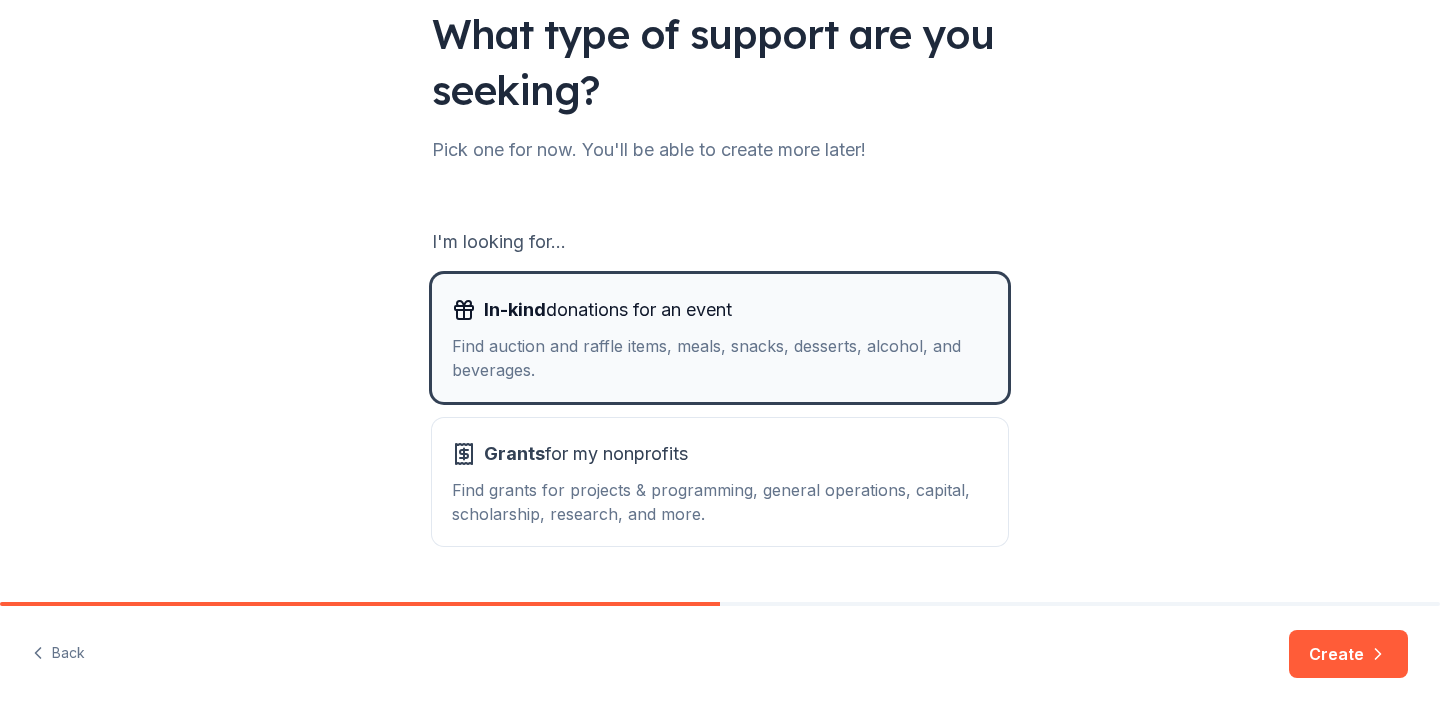 scroll, scrollTop: 190, scrollLeft: 0, axis: vertical 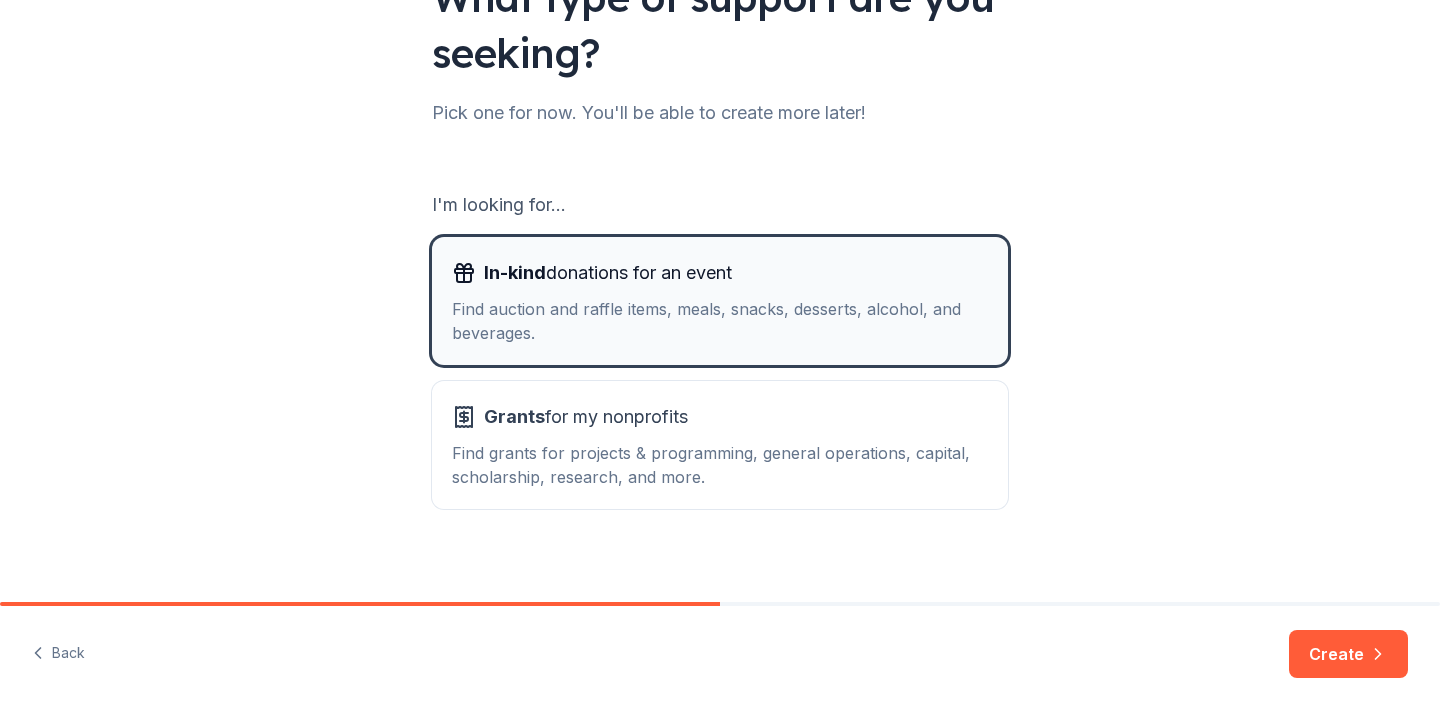 click on "Find auction and raffle items, meals, snacks, desserts, alcohol, and beverages." at bounding box center [720, 321] 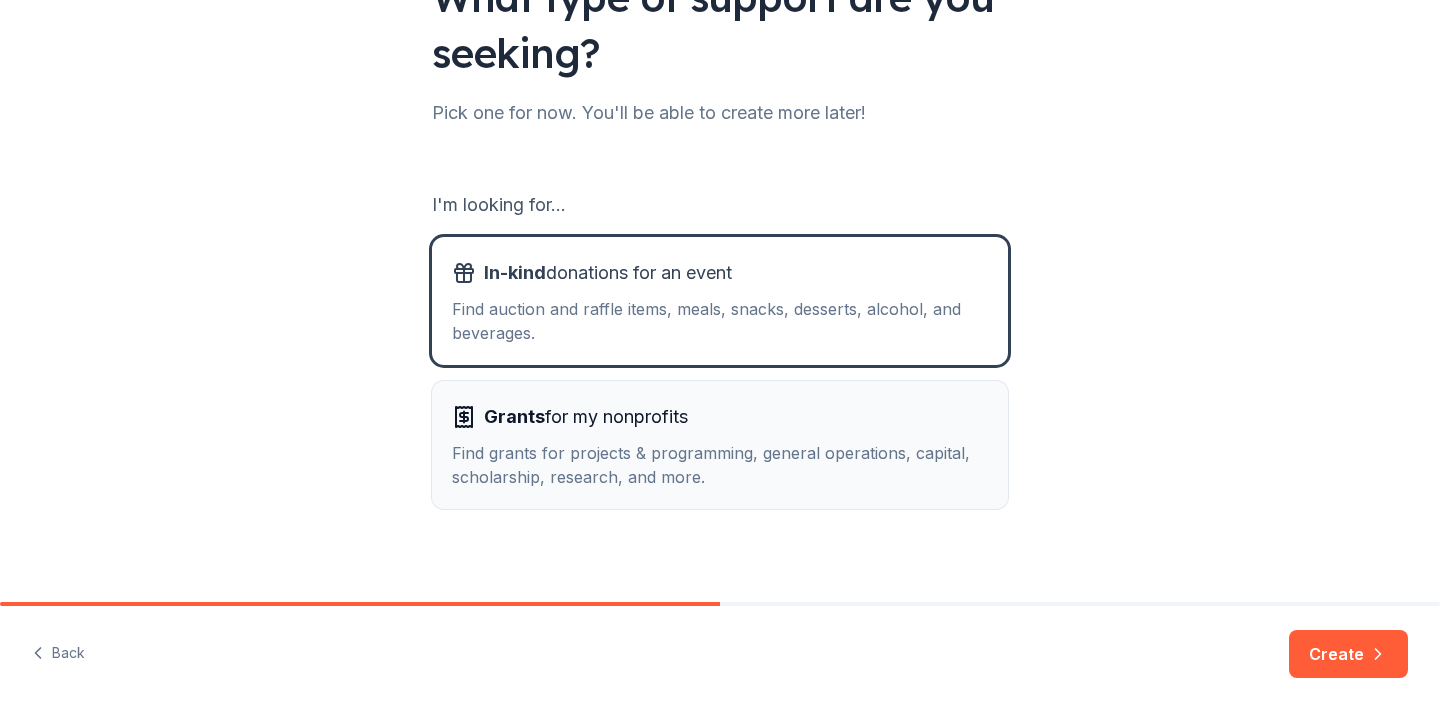 click on "Grants  for my nonprofits" at bounding box center [586, 417] 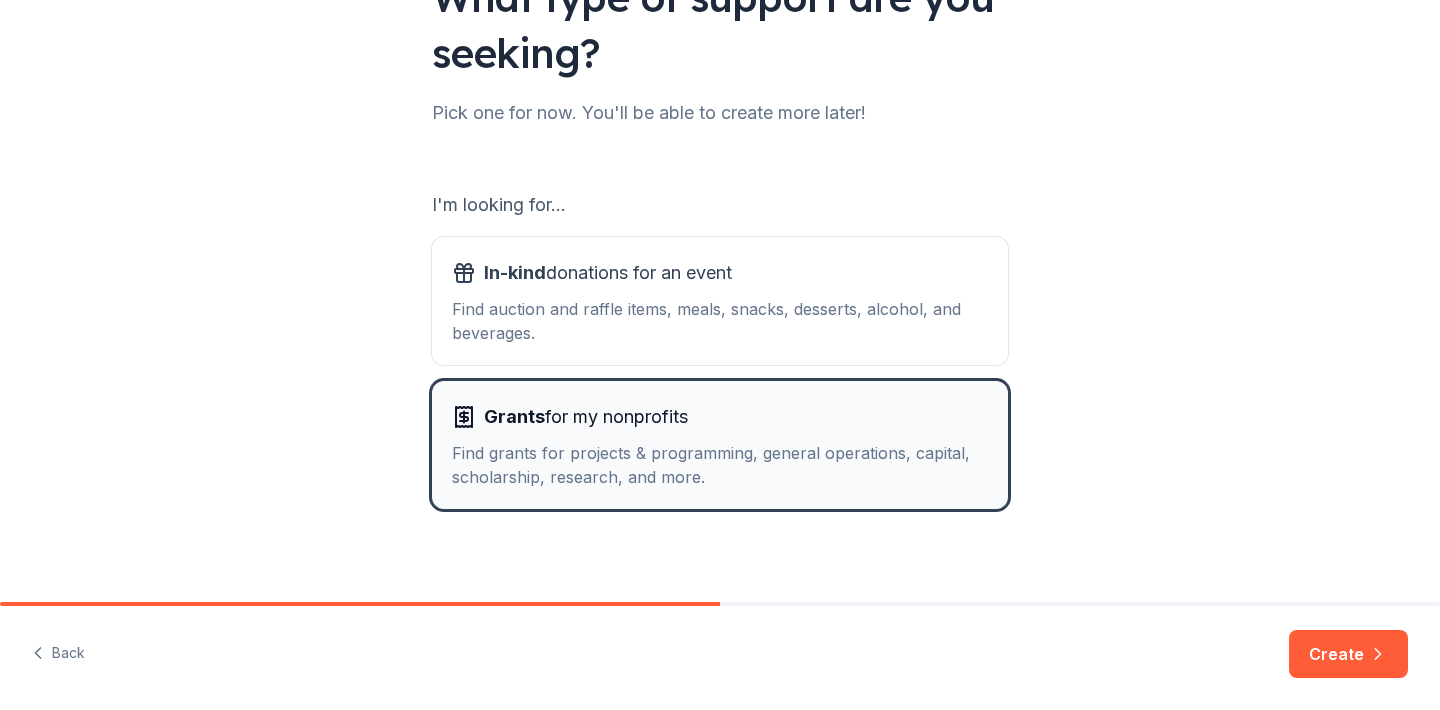 scroll, scrollTop: 205, scrollLeft: 0, axis: vertical 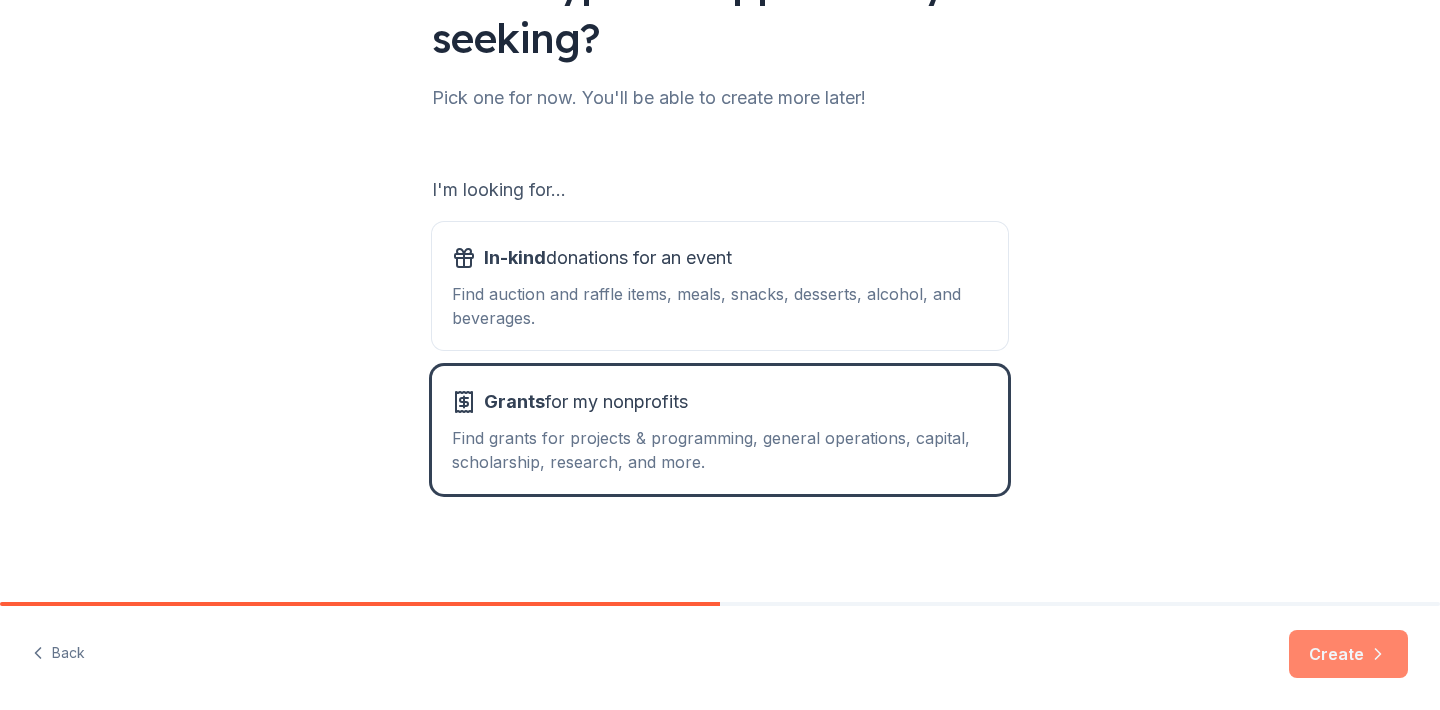 click on "Create" at bounding box center (1348, 654) 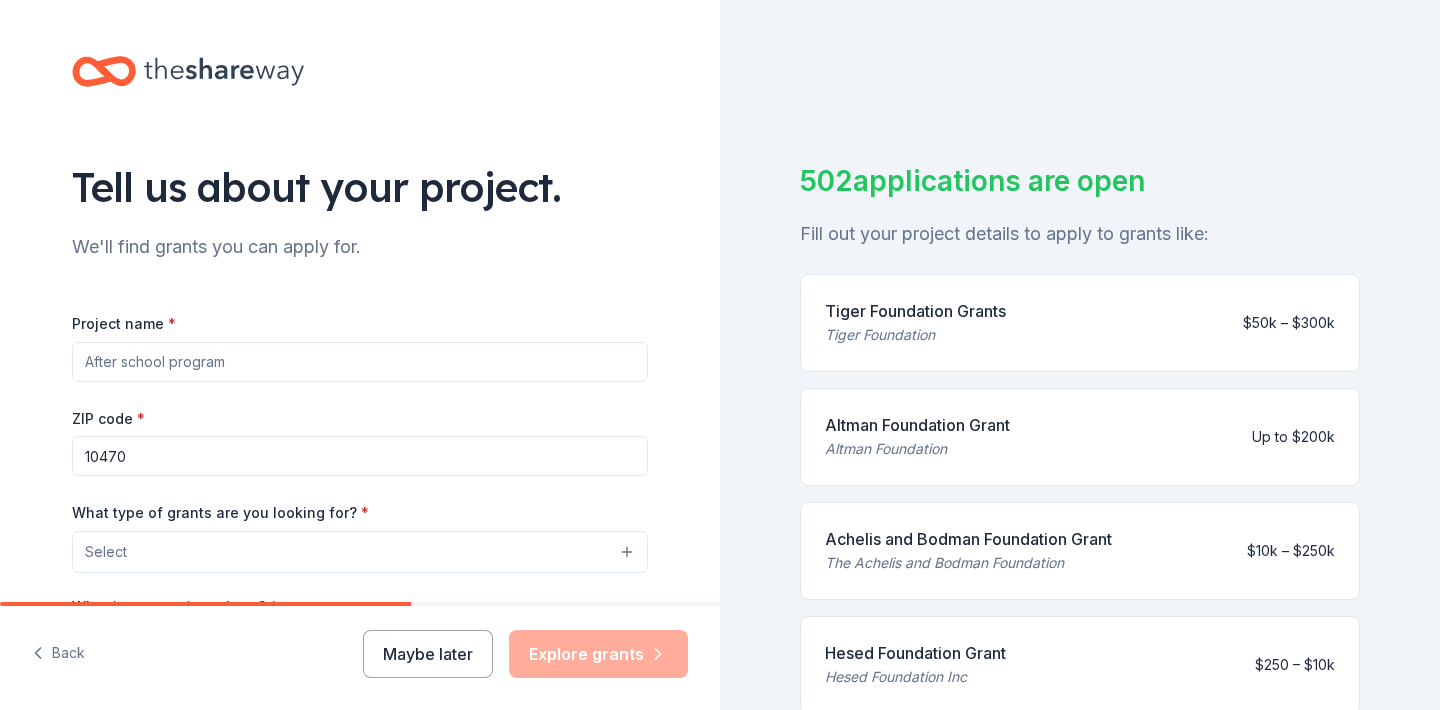 click on "Project name *" at bounding box center (360, 362) 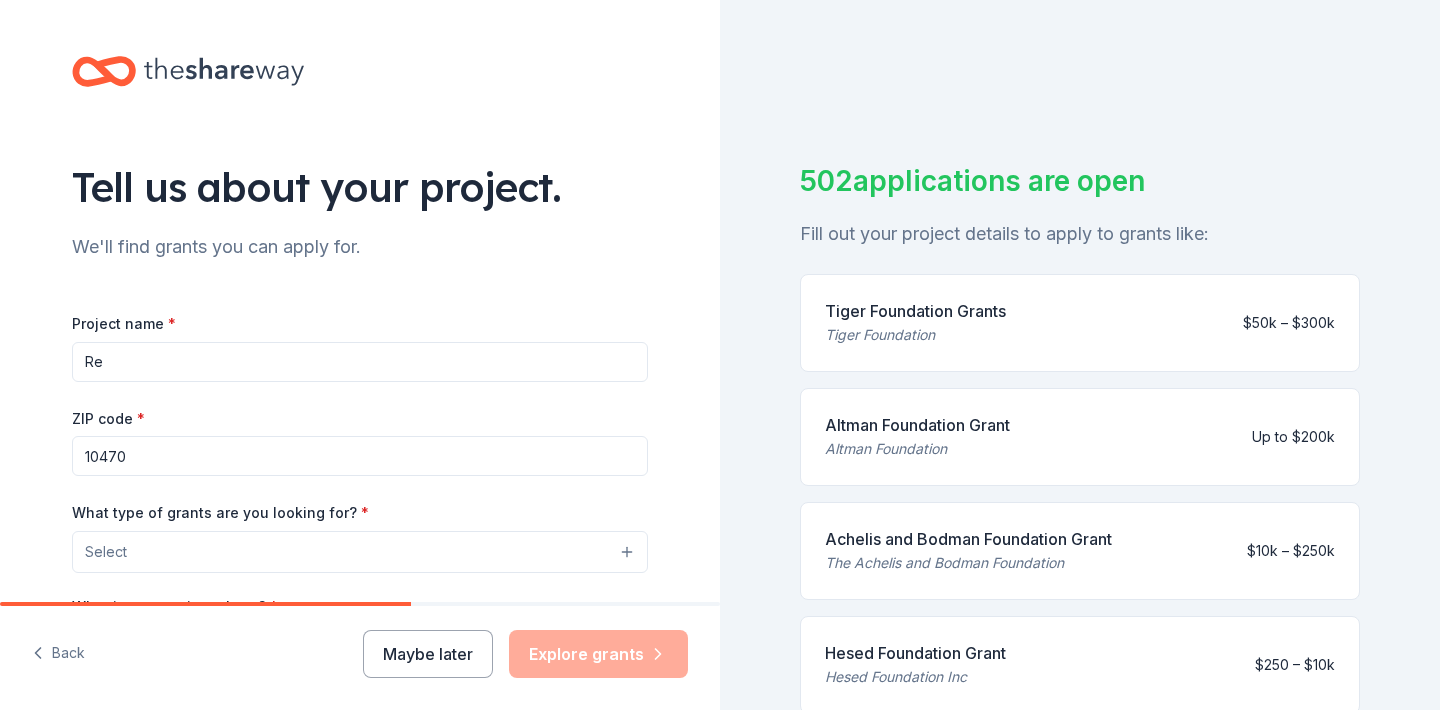 type on "R" 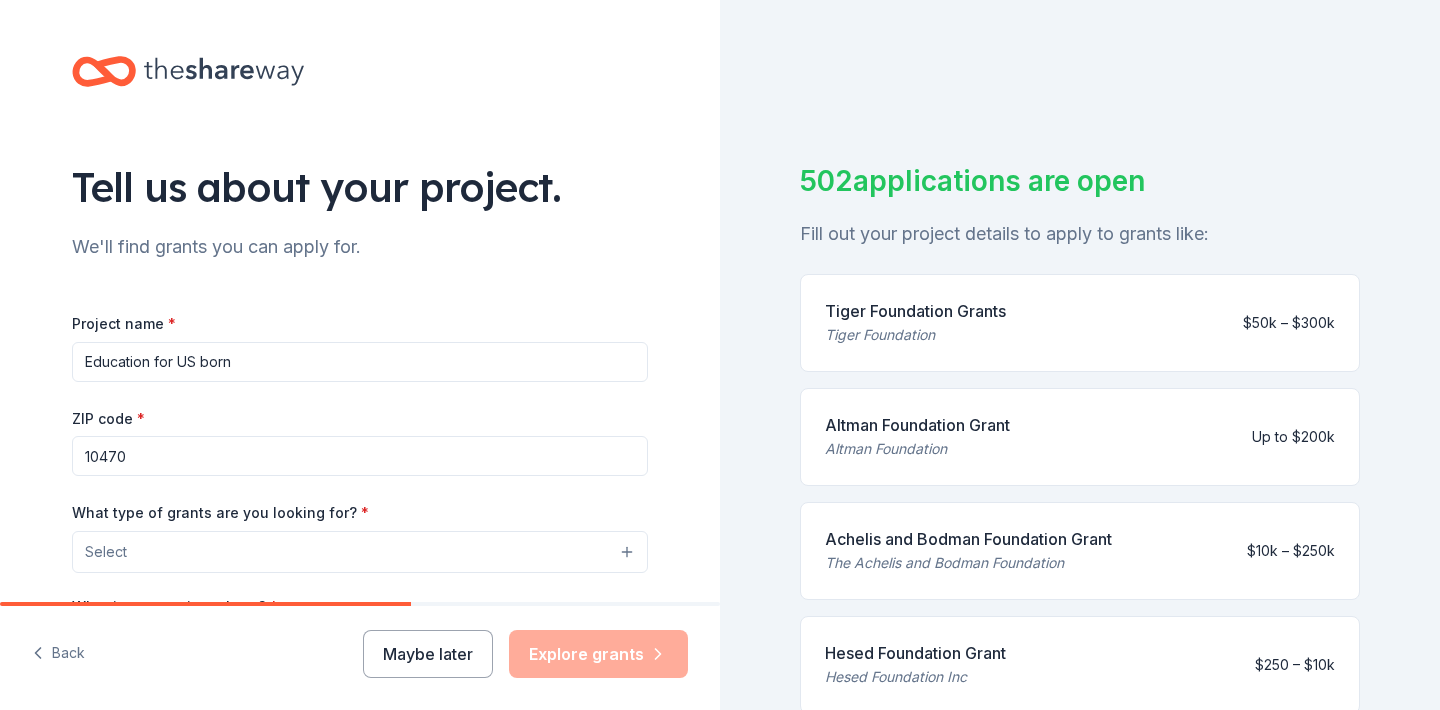 click on "Education for US born" at bounding box center [360, 362] 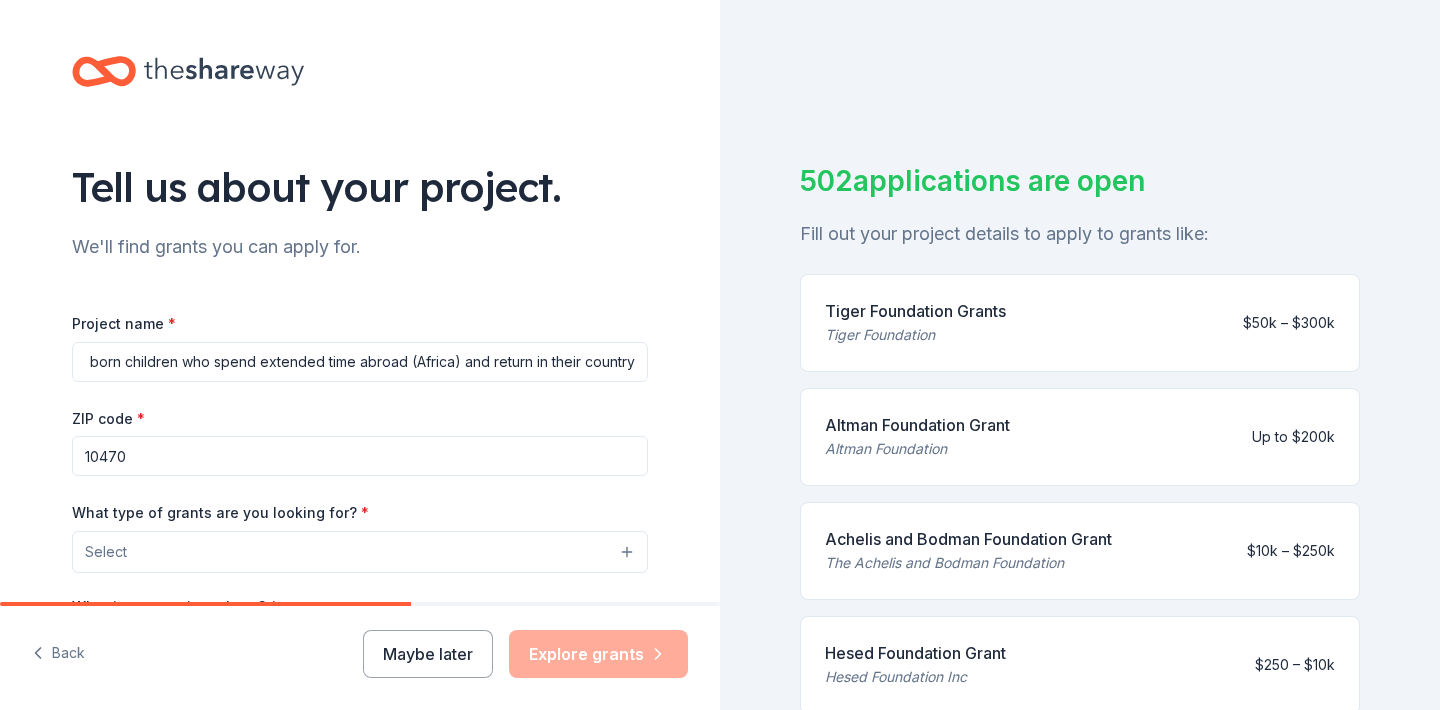 scroll, scrollTop: 0, scrollLeft: 109, axis: horizontal 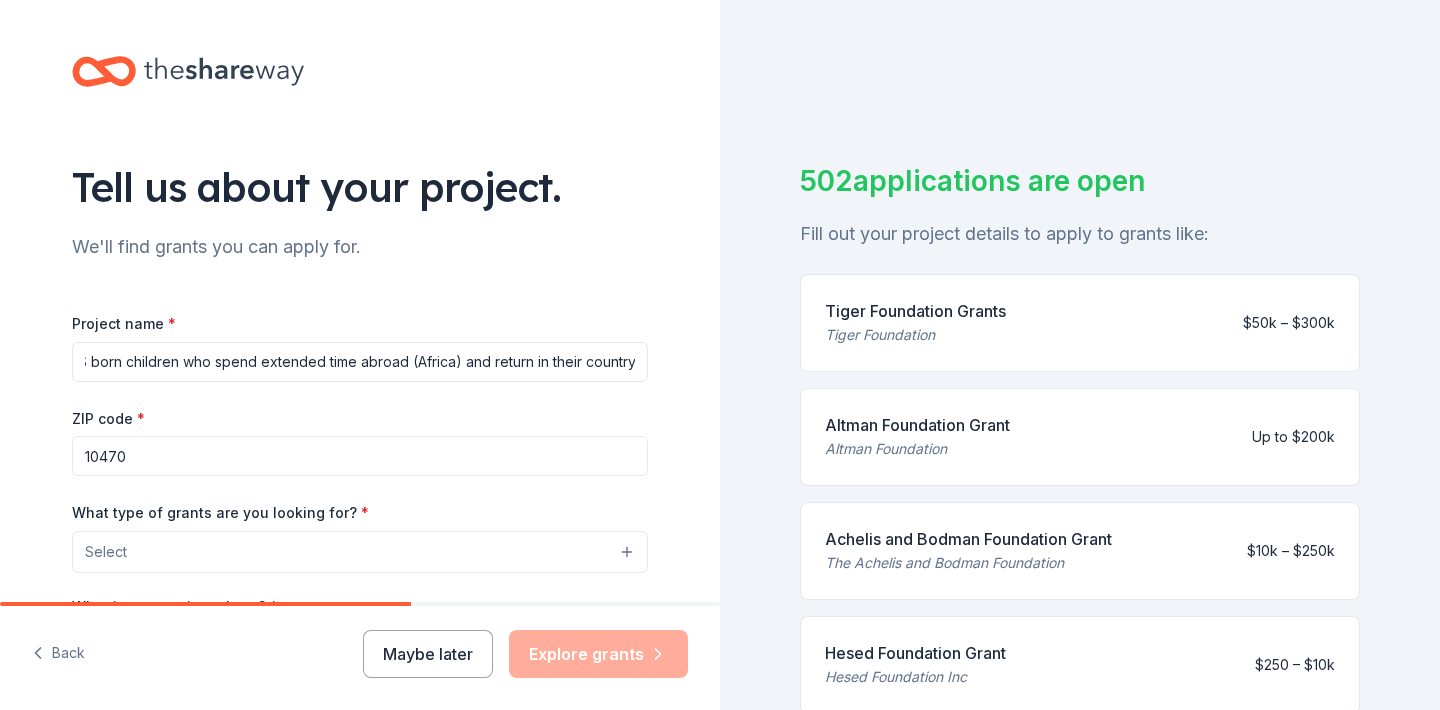 click on "Education for US born children who spend extended time abroad (Africa) and return in their country" at bounding box center [360, 362] 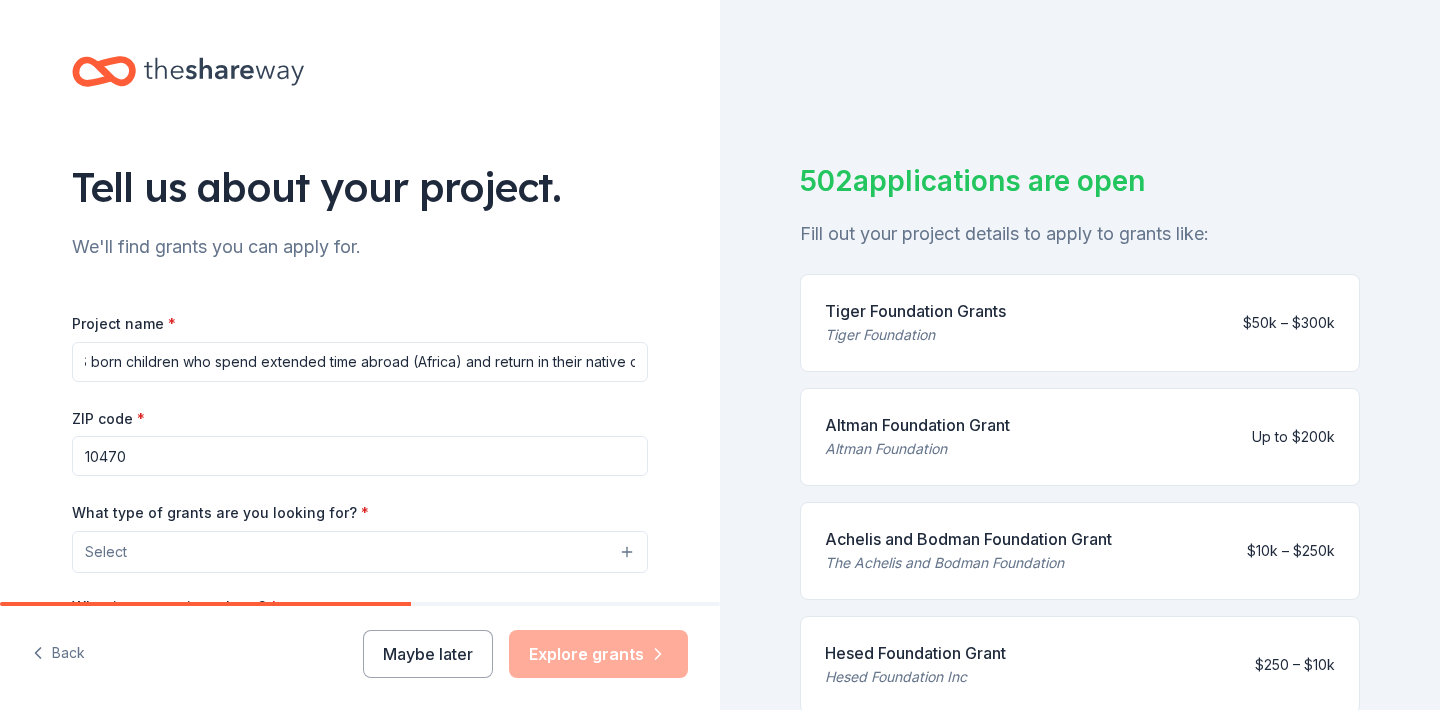 scroll, scrollTop: 0, scrollLeft: 153, axis: horizontal 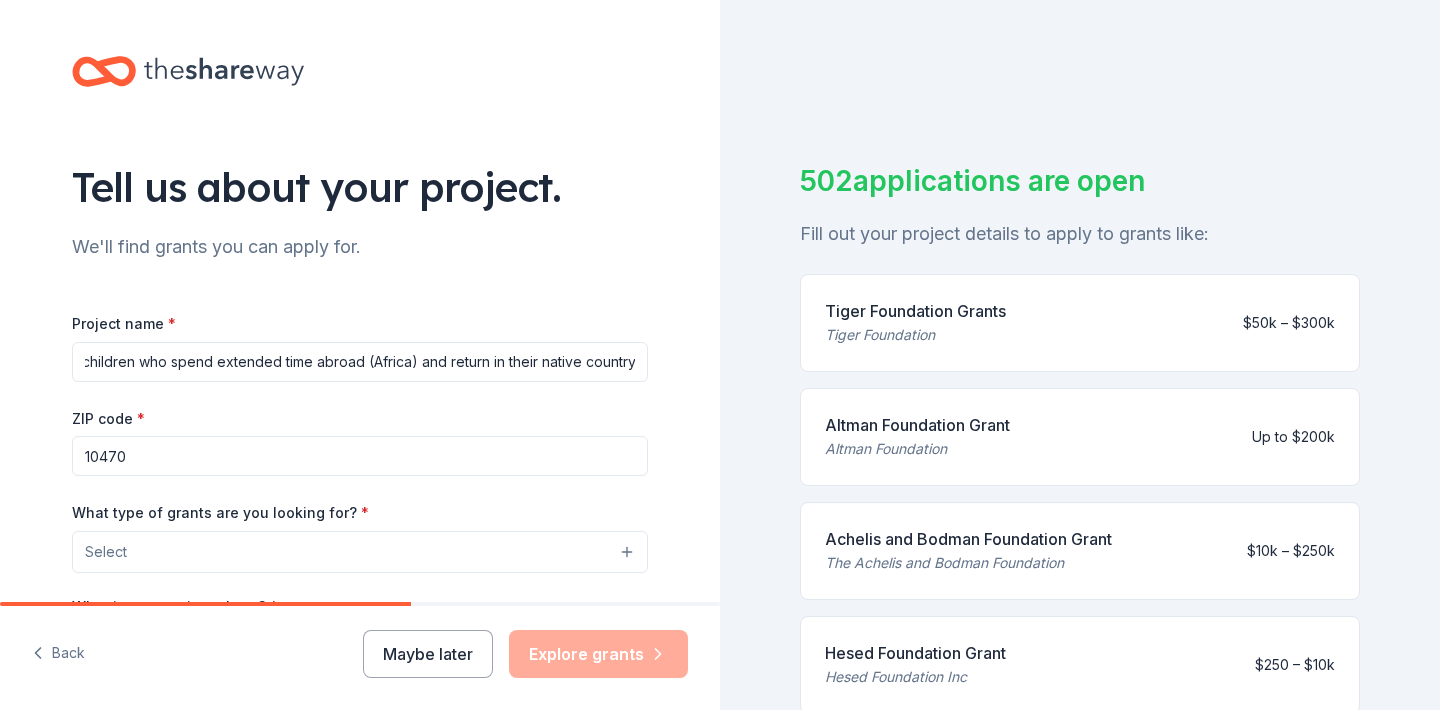 click on "Education for US born children who spend extended time abroad (Africa) and return in their native country" at bounding box center (360, 362) 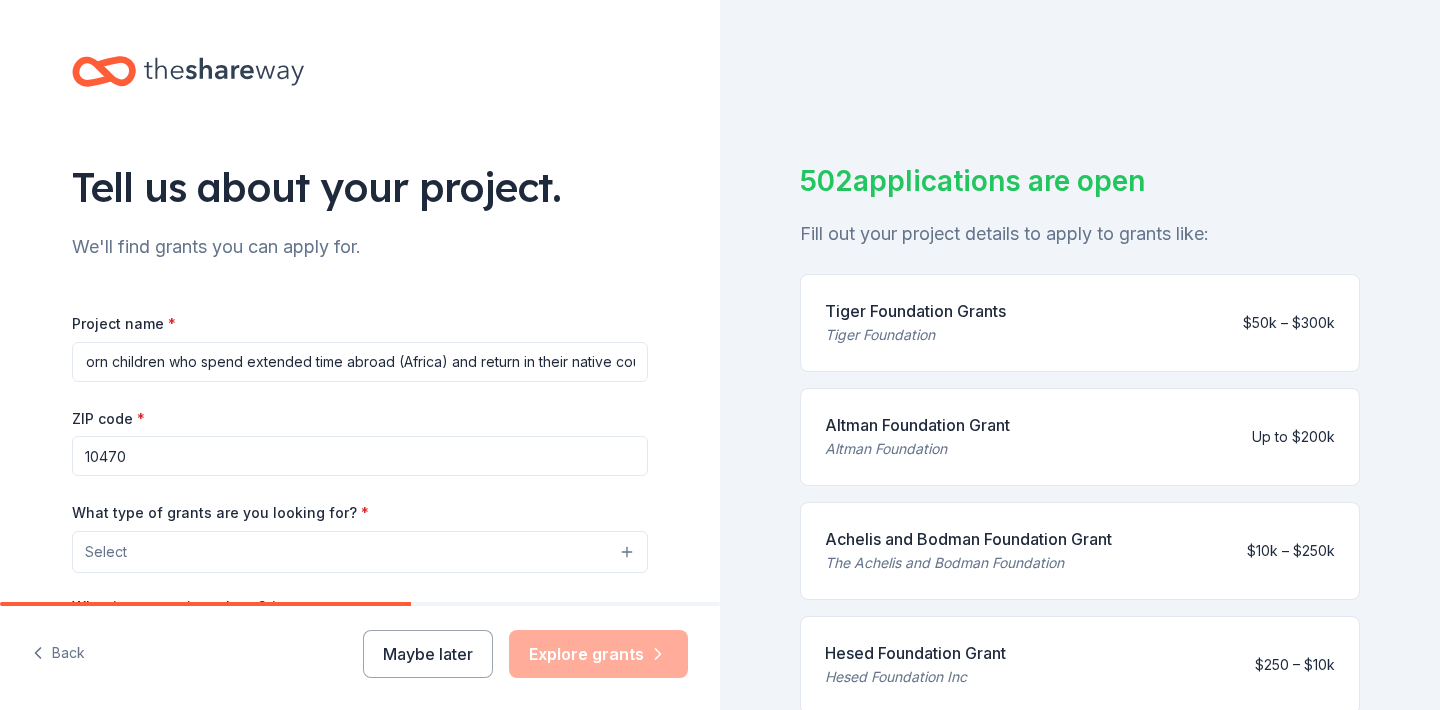 scroll, scrollTop: 0, scrollLeft: 0, axis: both 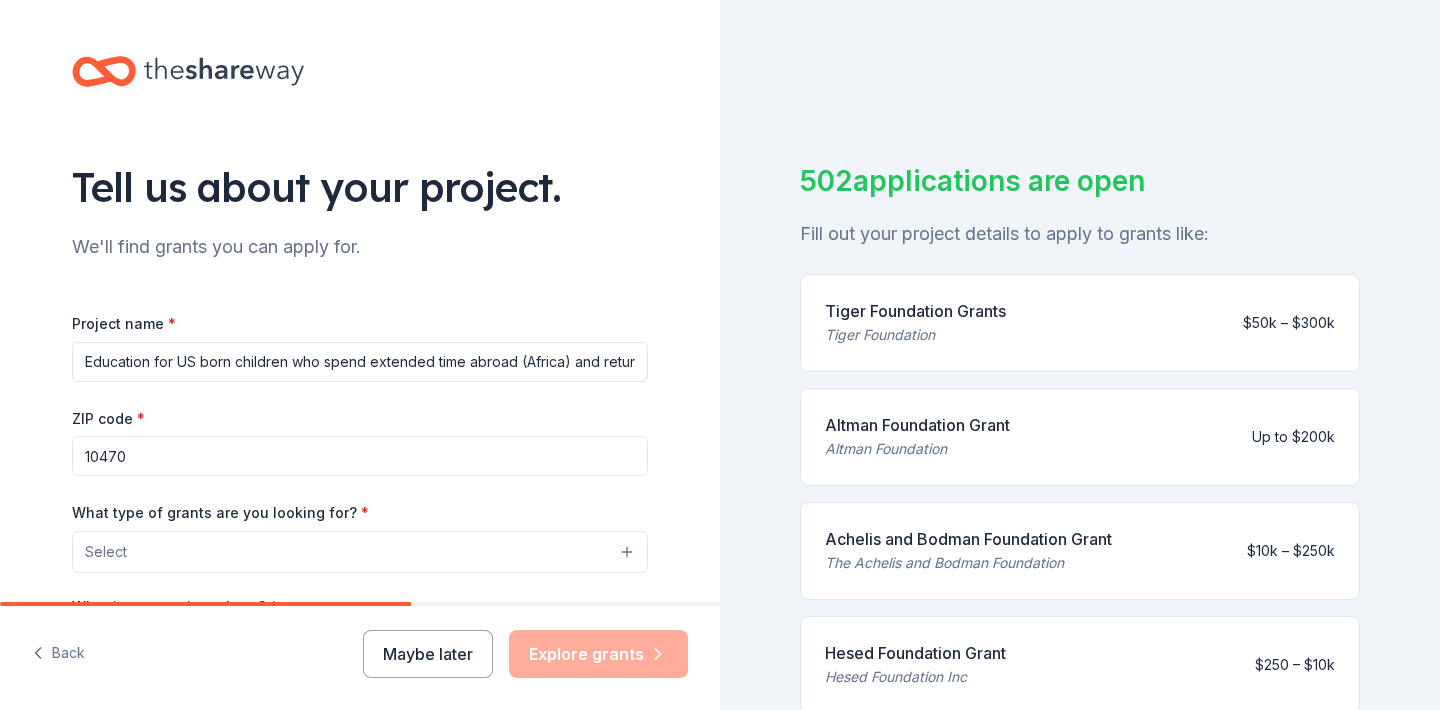 click on "Education for US born children who spend extended time abroad (Africa) and return in their native country without education and qualification." at bounding box center (360, 362) 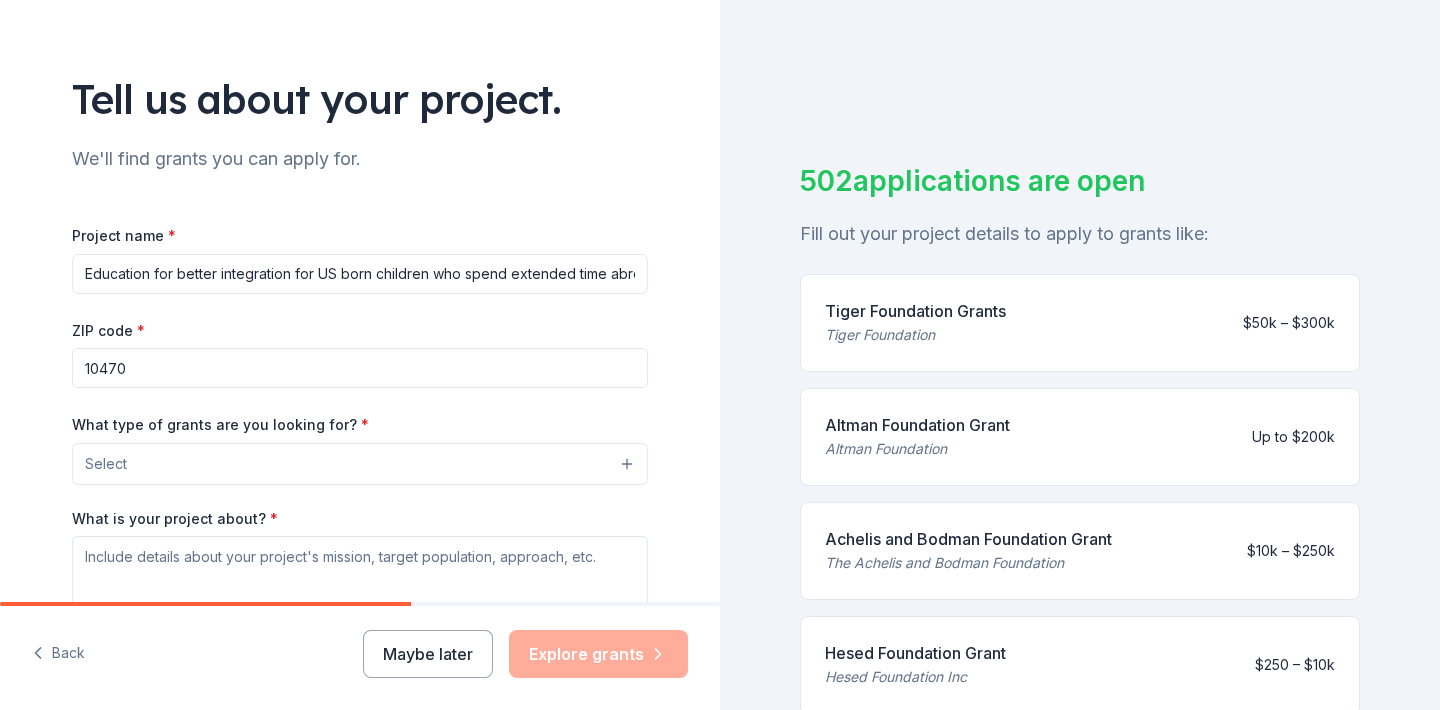 scroll, scrollTop: 99, scrollLeft: 0, axis: vertical 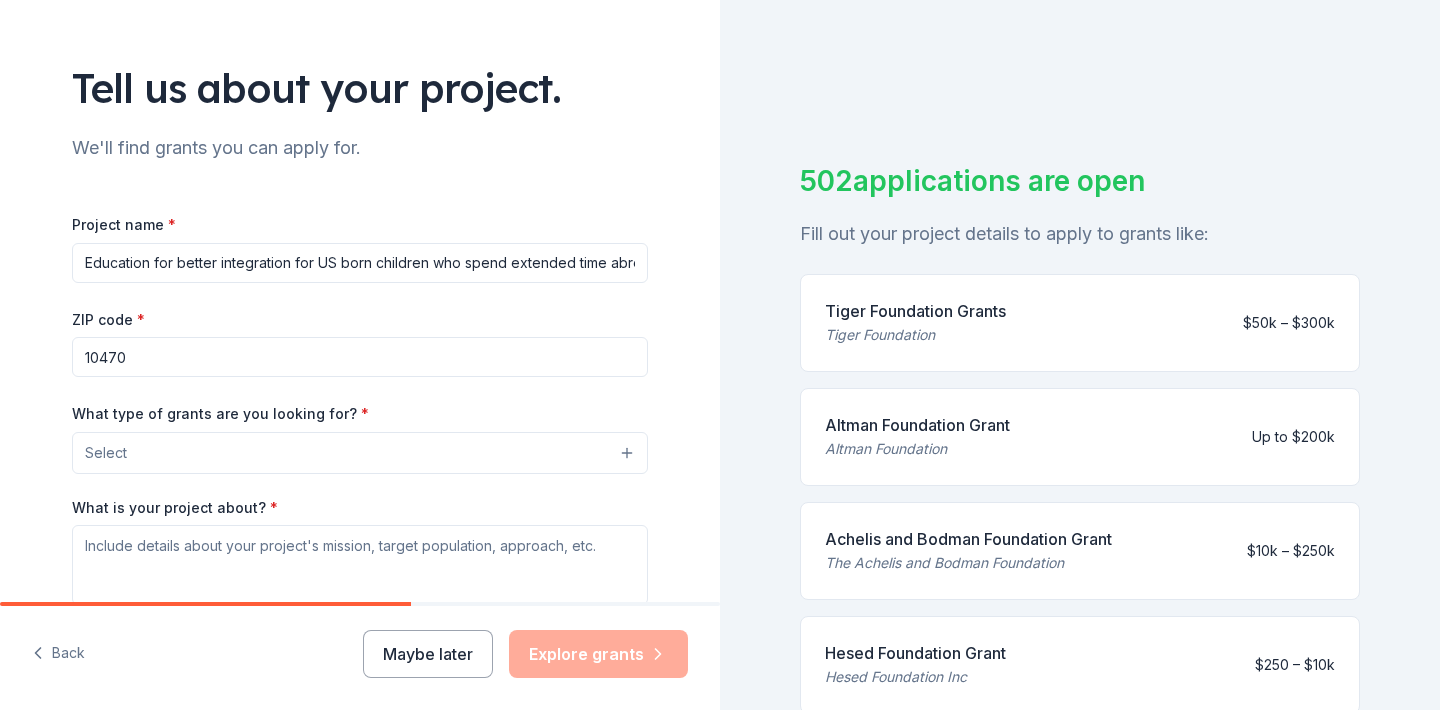 type on "Education for better integration for US born children who spend extended time abroad (Africa) and return in their native country without education and qualification." 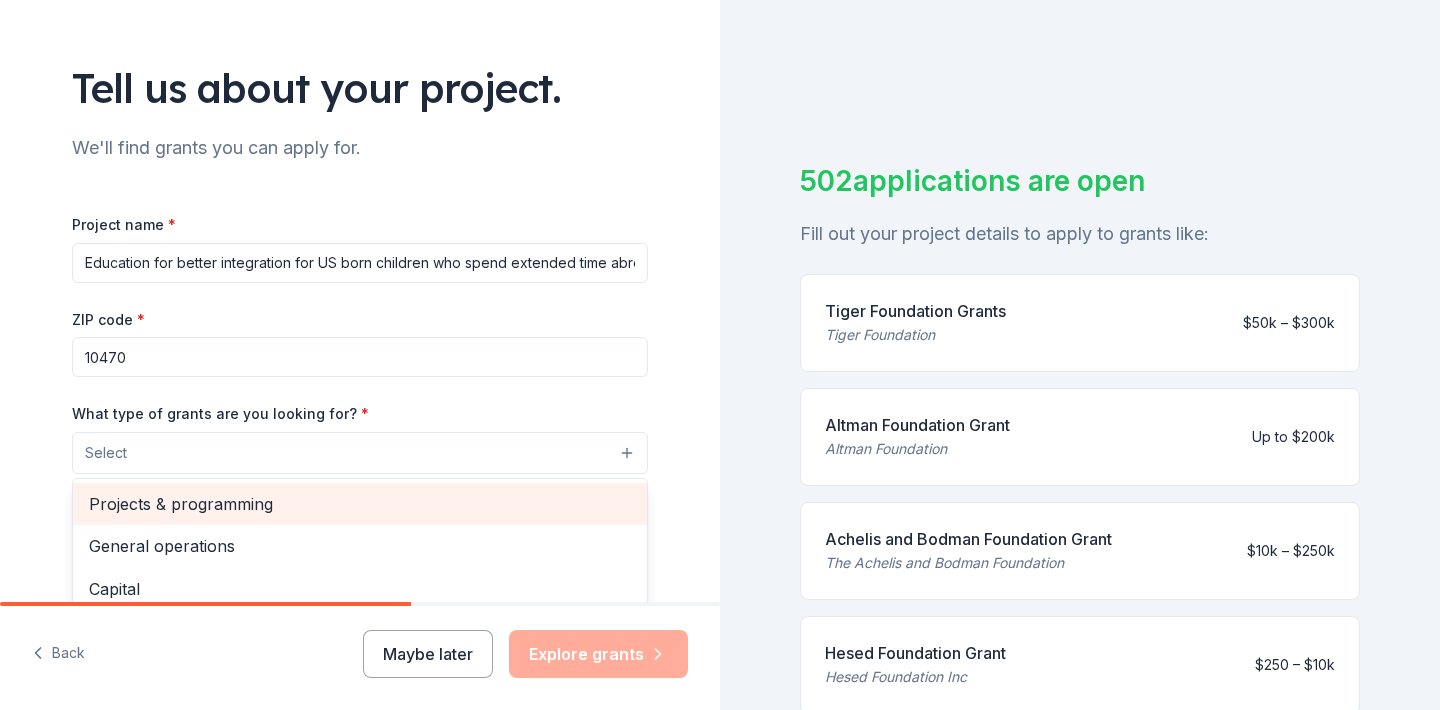 click on "Projects & programming" at bounding box center (360, 504) 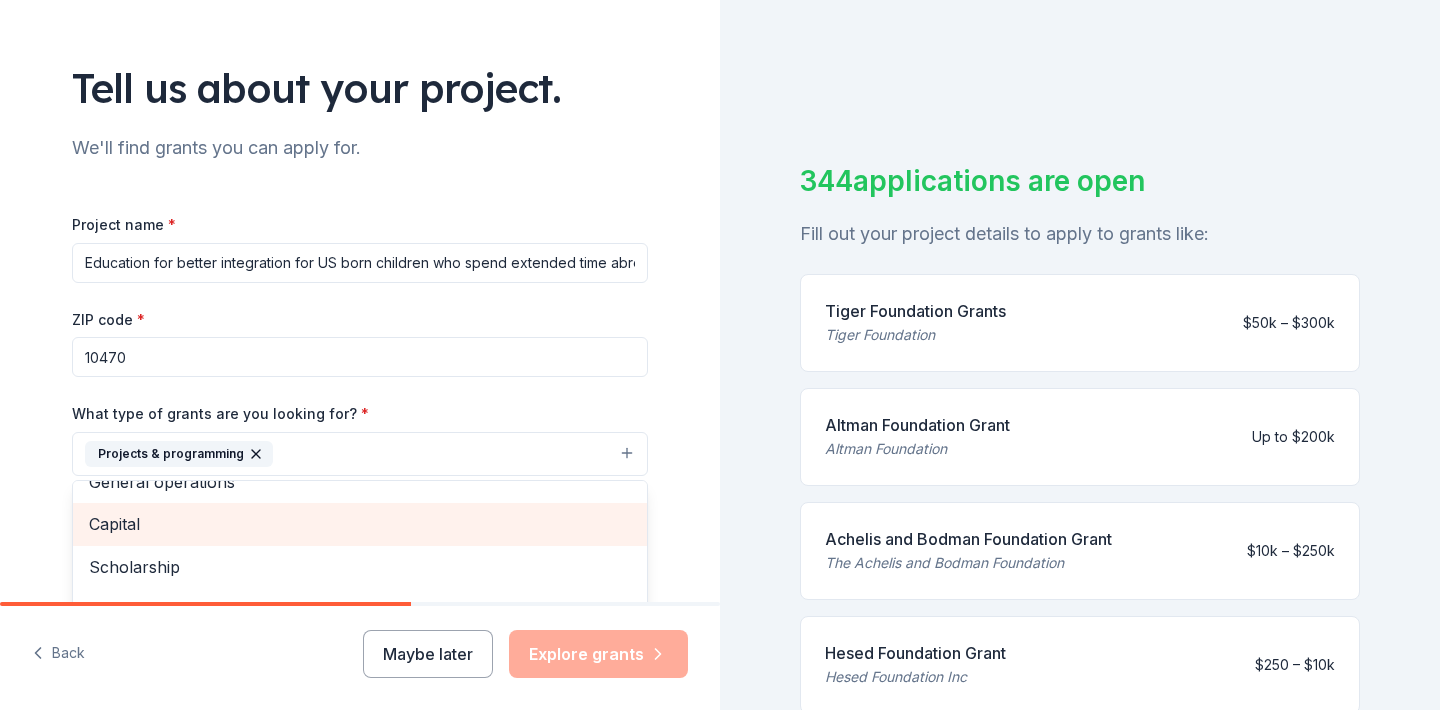 scroll, scrollTop: 27, scrollLeft: 0, axis: vertical 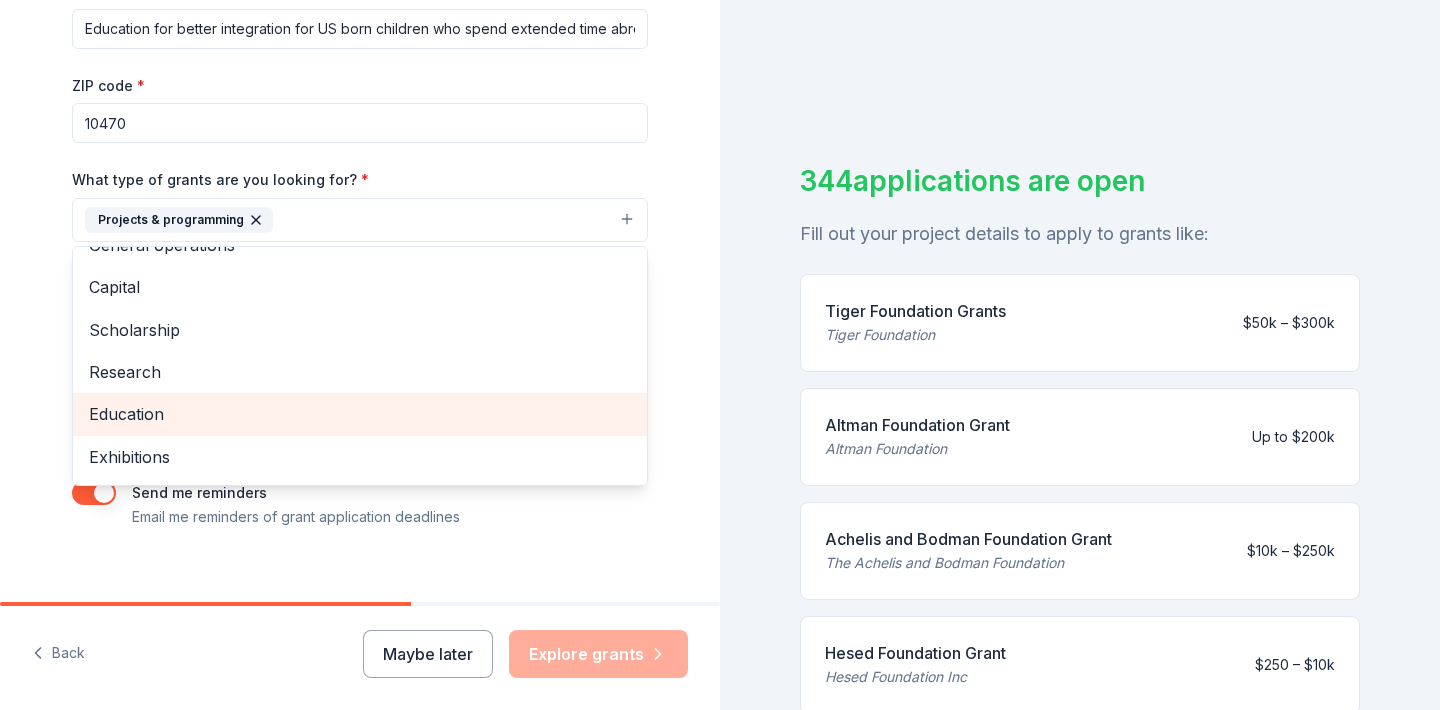 click on "Education" at bounding box center (360, 414) 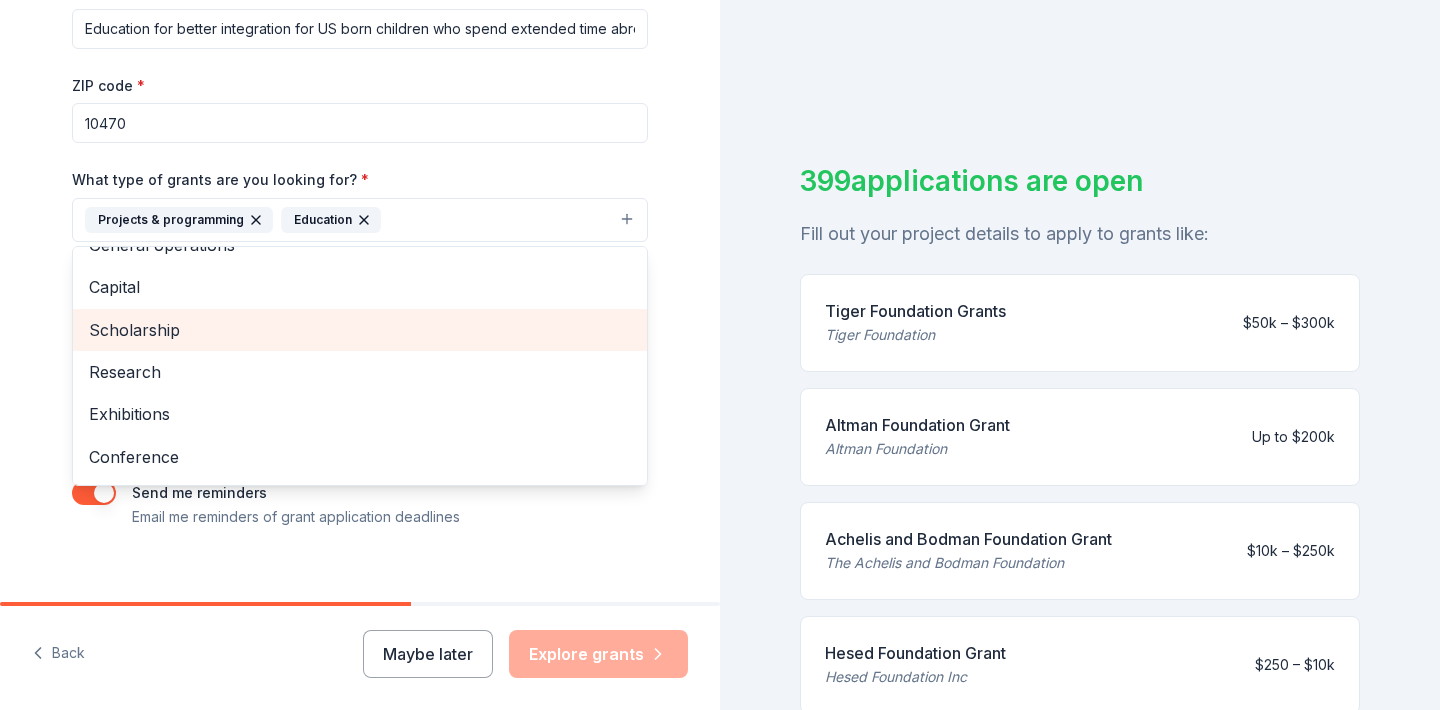 click on "Scholarship" at bounding box center (360, 330) 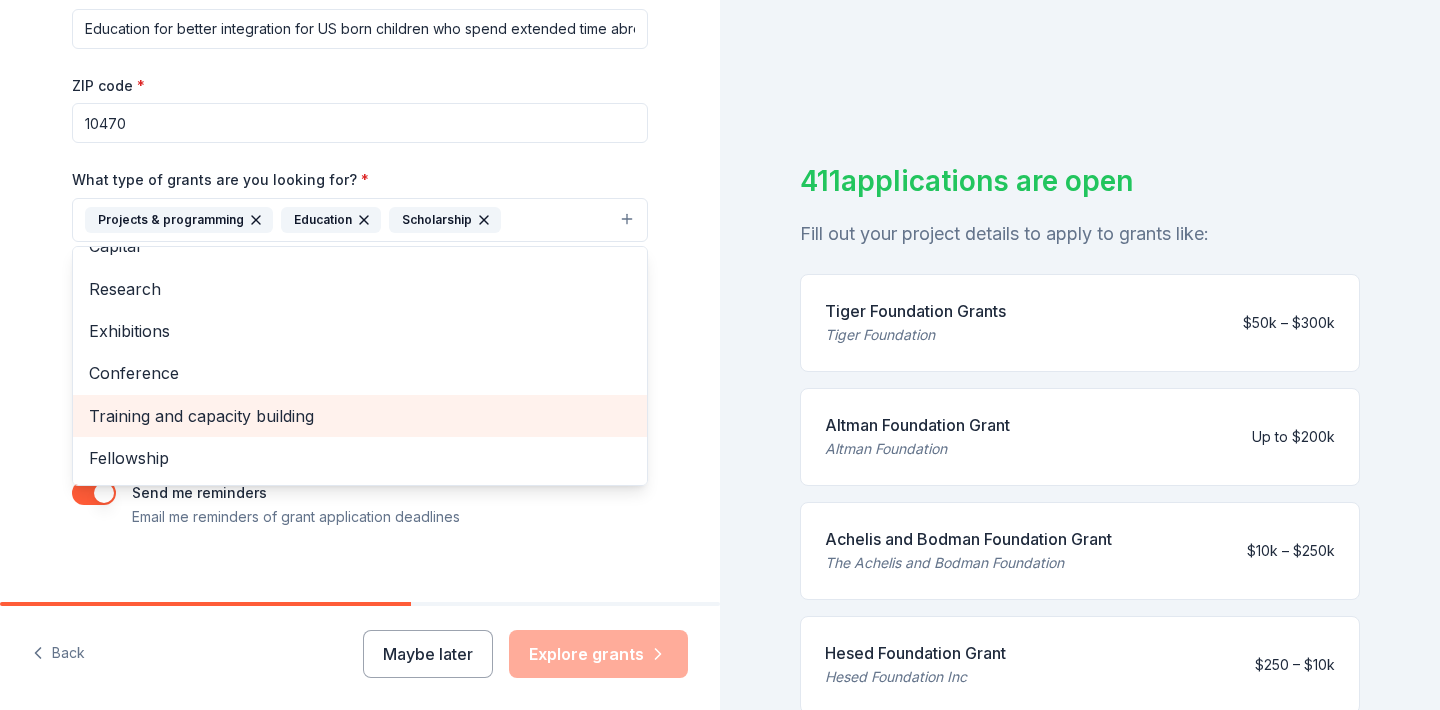 scroll, scrollTop: 81, scrollLeft: 0, axis: vertical 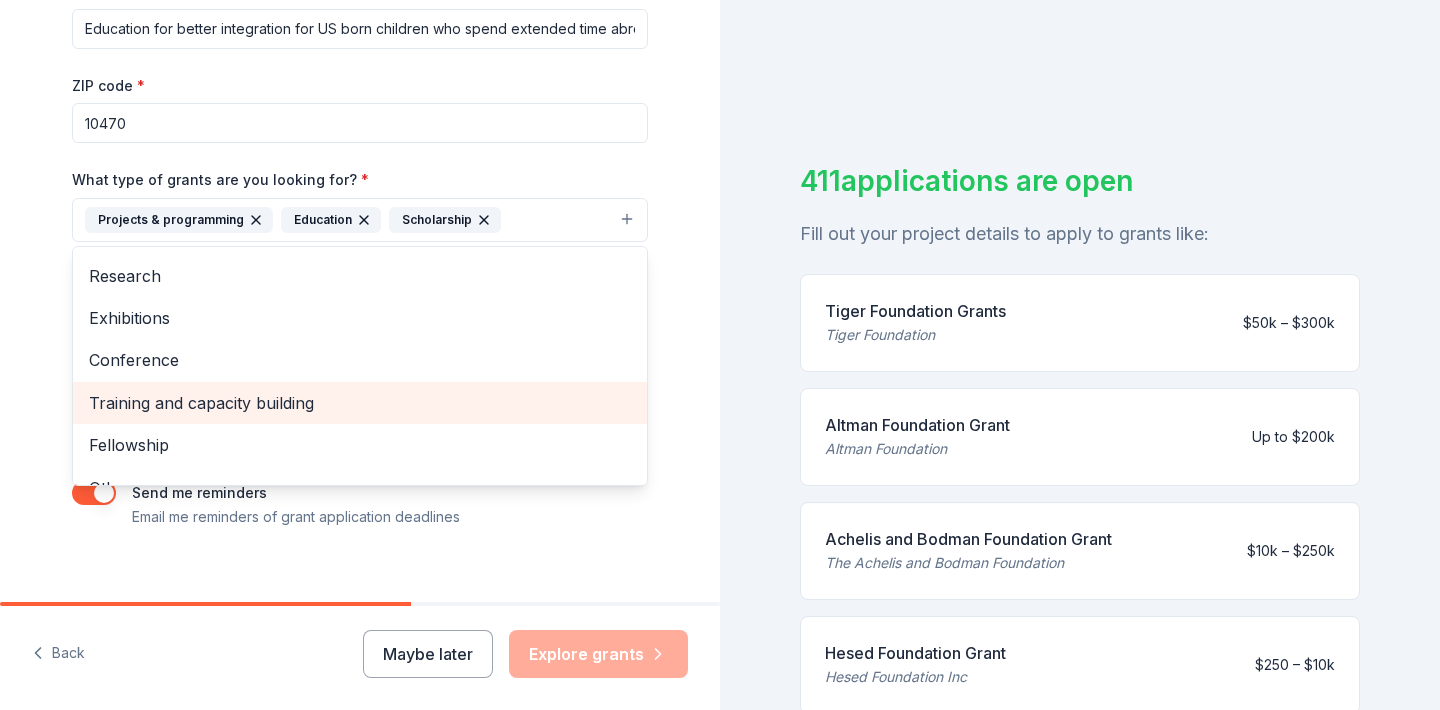 click on "Training and capacity building" at bounding box center [360, 403] 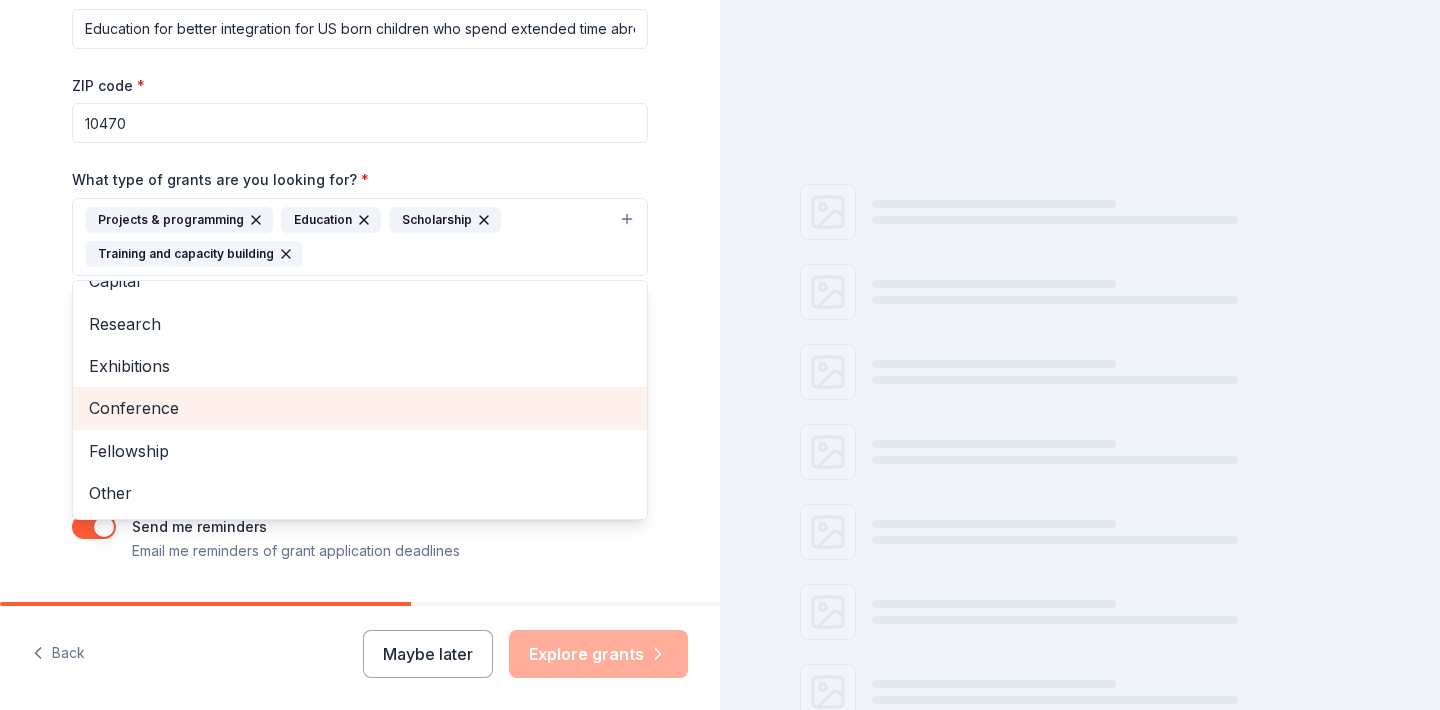 scroll, scrollTop: 67, scrollLeft: 0, axis: vertical 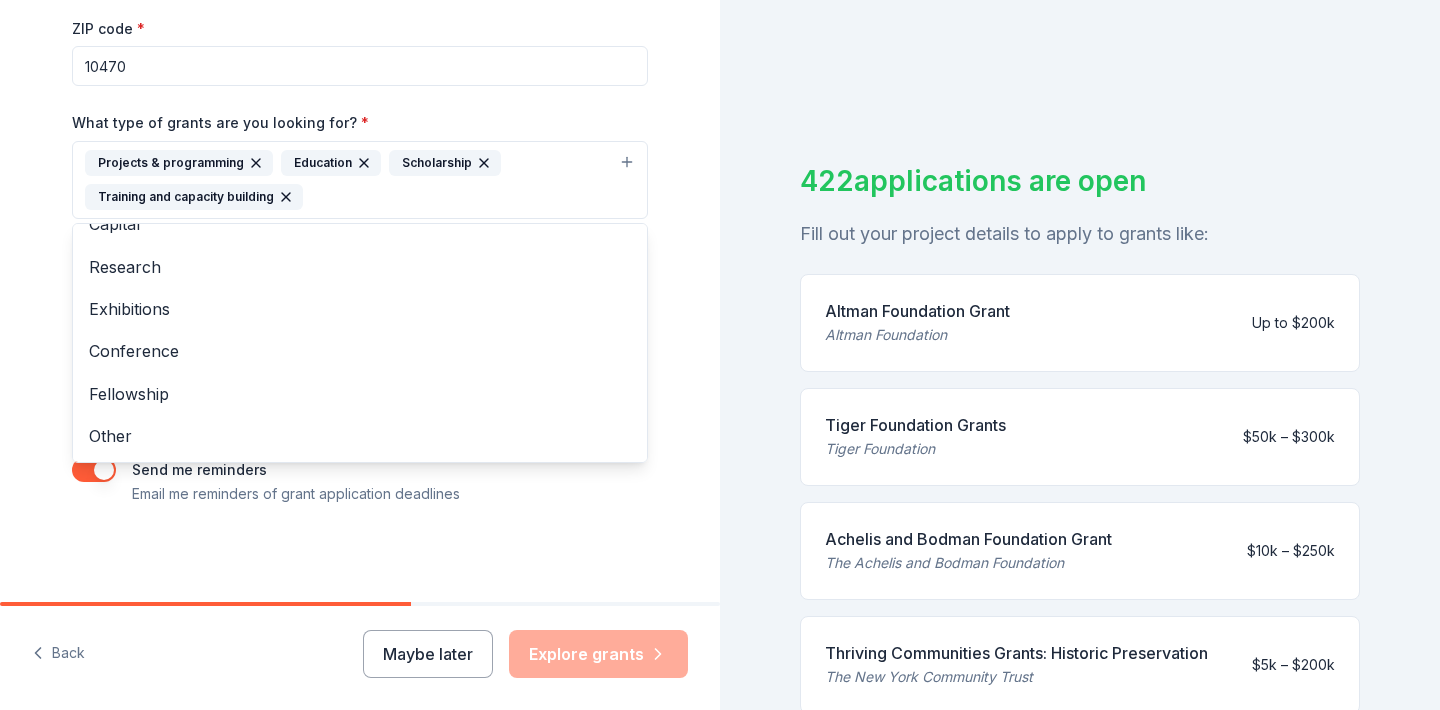 click on "Project name * Education for better integration for US born children who spend extended time abroad (Africa) and return in their native country without education and qualification. ZIP code * 10470 What type of grants are you looking for? * Projects & programming Education Scholarship Training and capacity building General operations Capital Research Exhibitions Conference Fellowship Other What is your project about? * We use this to match you to relevant grant opportunities.   See examples We recommend at least 300 characters to get the best grant matches. Send me reminders Email me reminders of grant application deadlines" at bounding box center [360, 213] 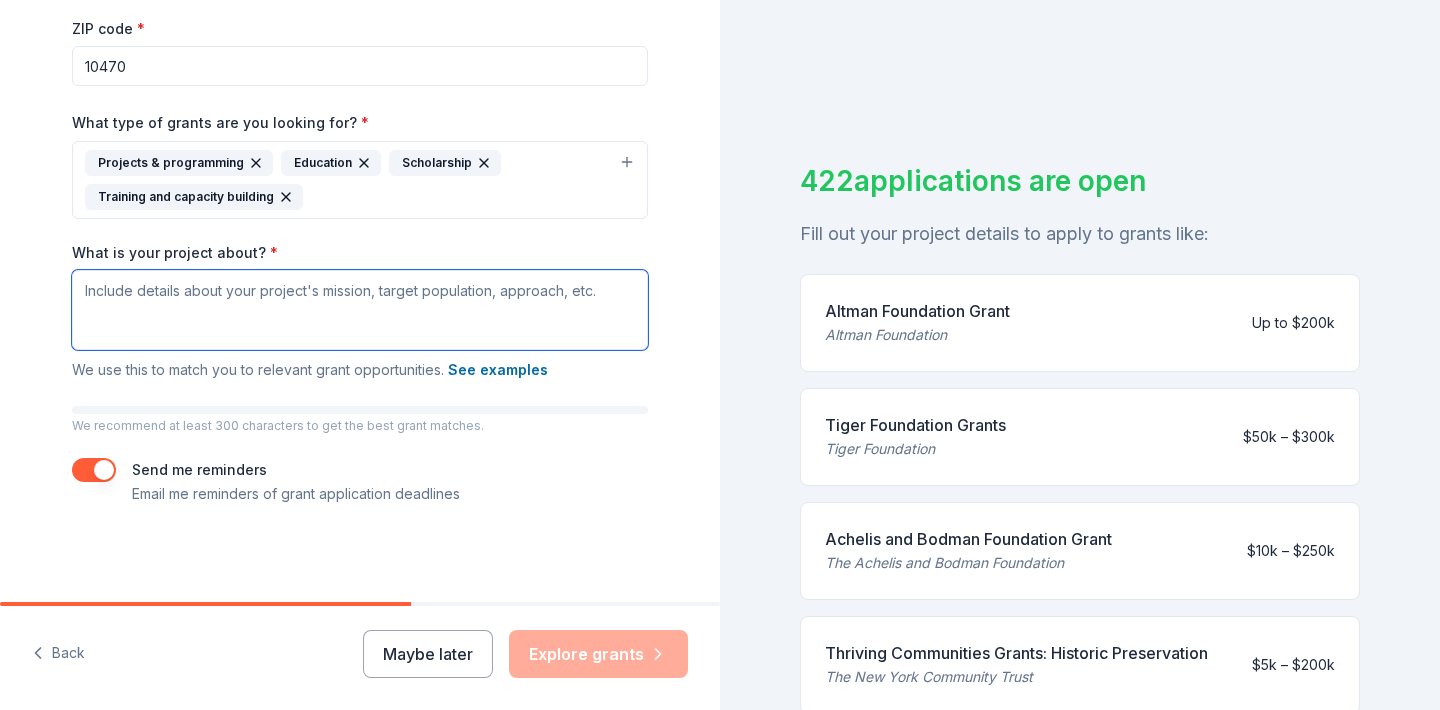 click on "What is your project about? *" at bounding box center [360, 310] 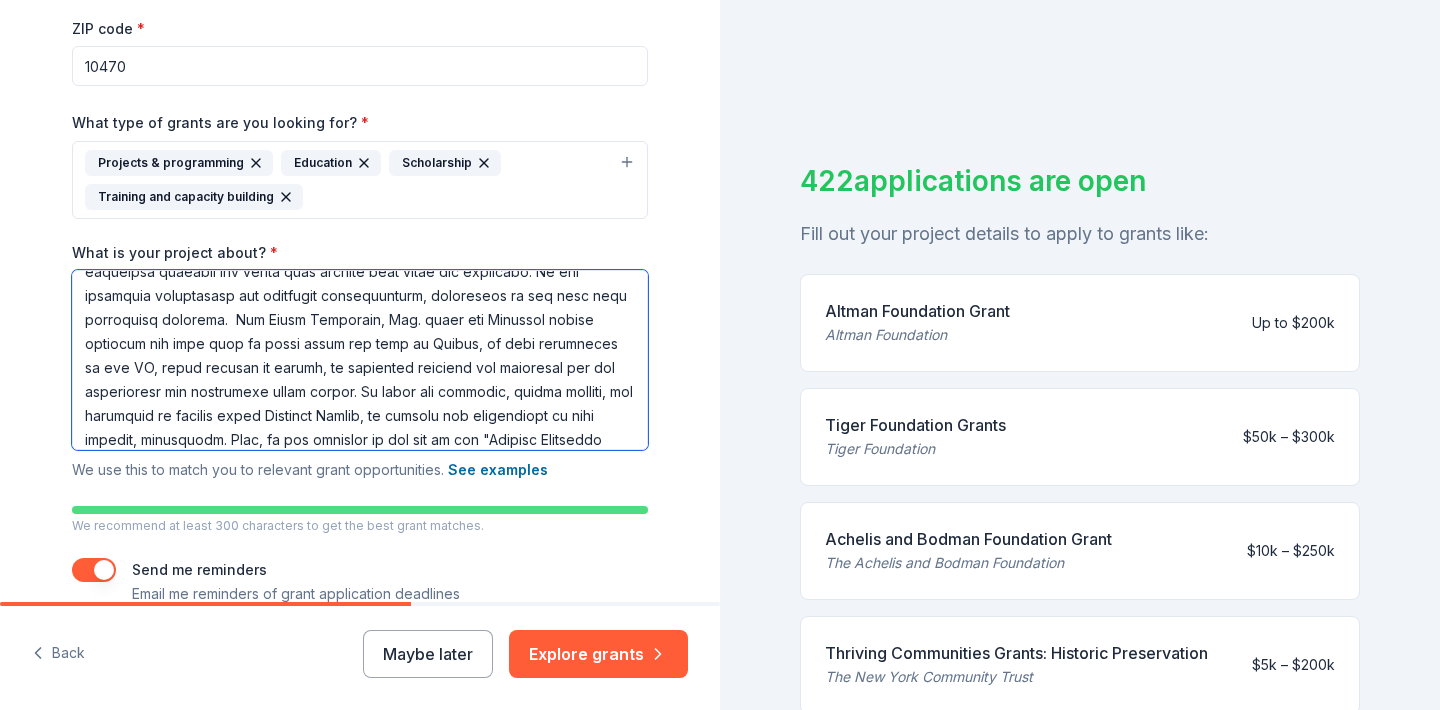 scroll, scrollTop: 0, scrollLeft: 0, axis: both 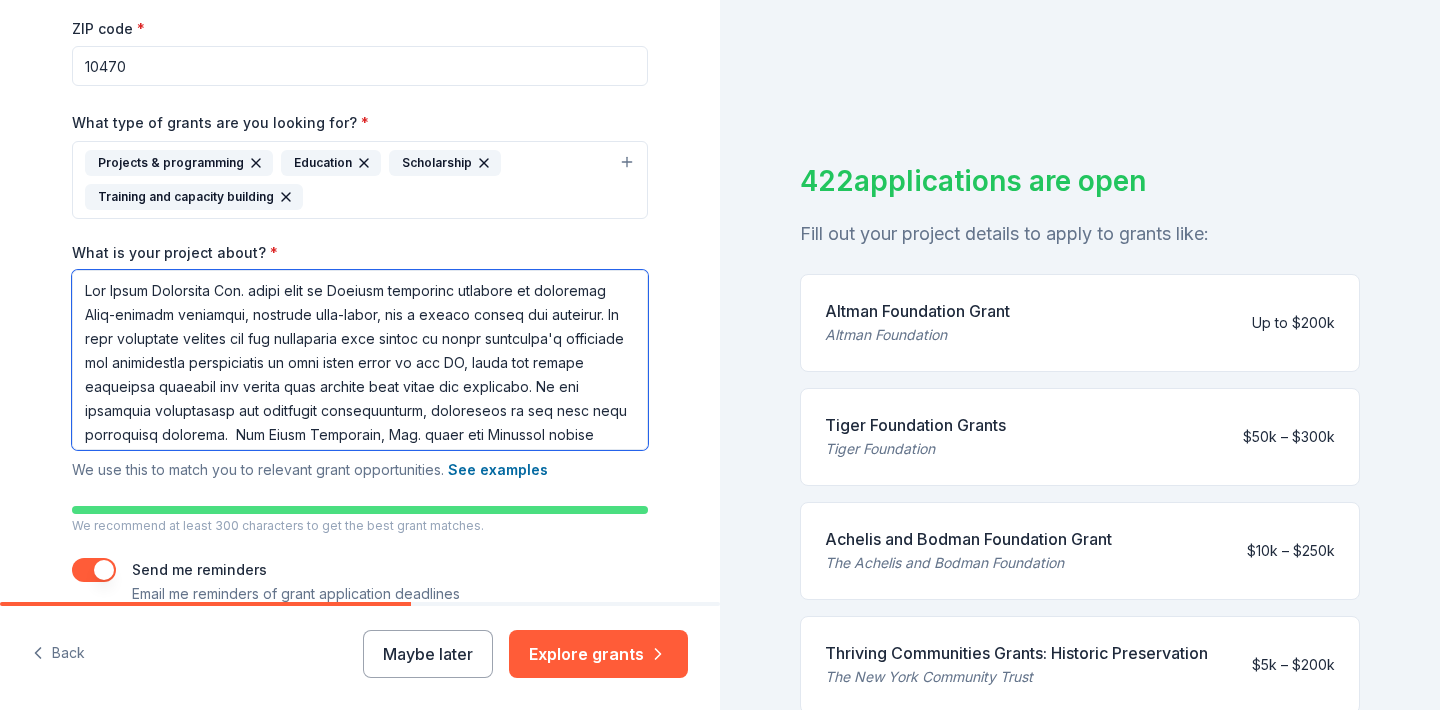 click on "What is your project about? *" at bounding box center [360, 360] 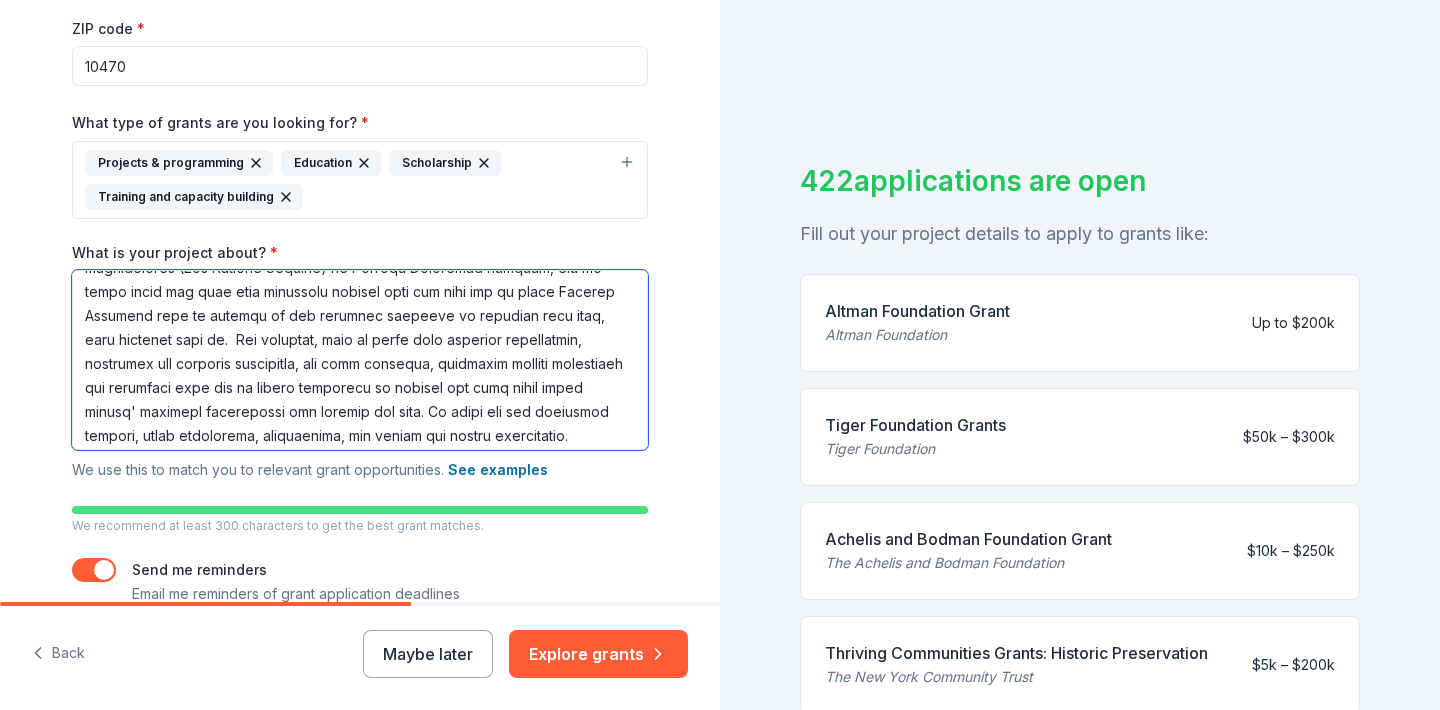 scroll, scrollTop: 438, scrollLeft: 0, axis: vertical 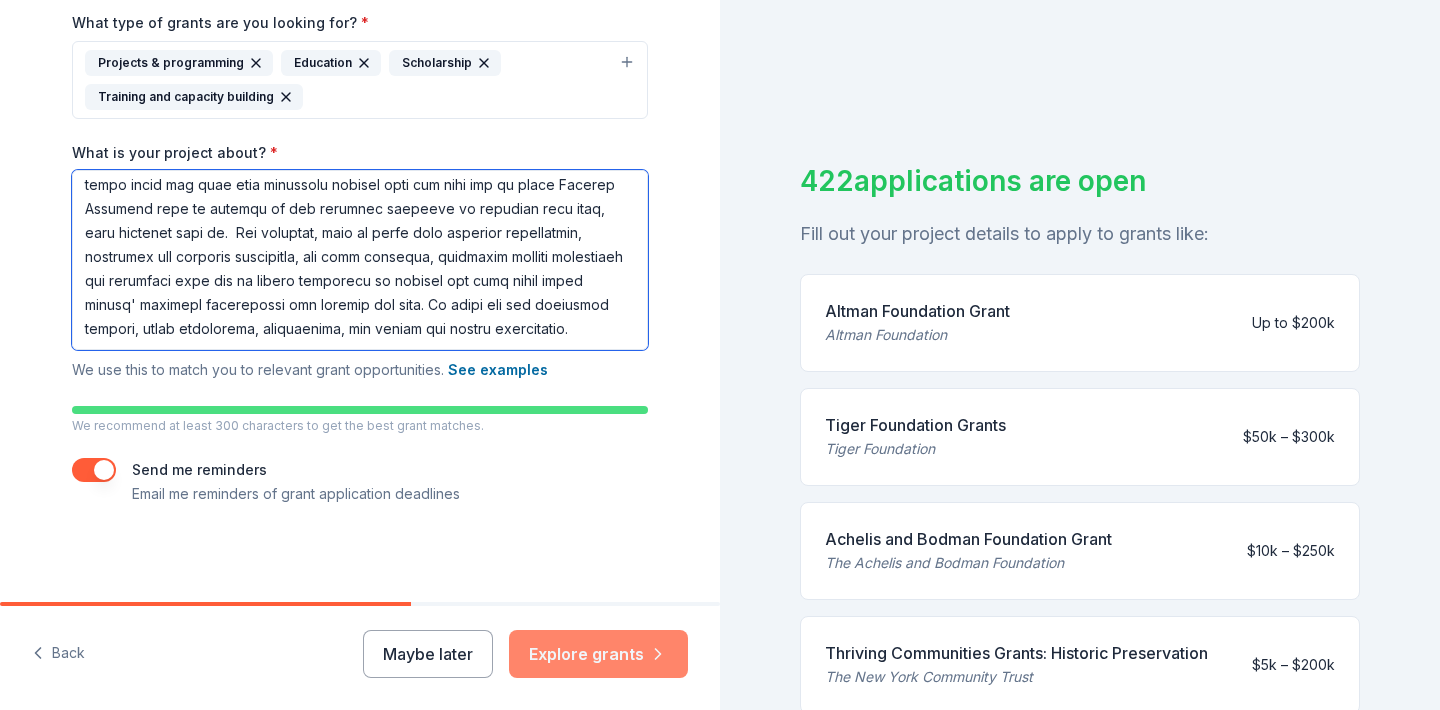 type on "The [LAST] Institute Inc. gives hope to African immigrant families by providing High-quality schooling, ensuring well-being, and a bright future for children. We help community parents who are struggling with family or their offspring's education and sensibilize participants to keep their child in the US, which has better schooling programs and better life quality than their own countries. We are providing educational and lifestyle opportunities, preventing at the same time linguistic barriers. The [LAST] Institute, Inc. helps our American native children who were sent at their young age back to Africa, to feel considered in the US, their country of origin, by providing training and insertion for the unqualified and uneducated young adults. We stand for refugees, asylum seekers, and newcomers to realize their American Dreams, by getting the opportunity to live legally, peacefully. Also, we are fighting to get out of the "Special Education system," not only our African Diaspora family kids, but all the Afric..." 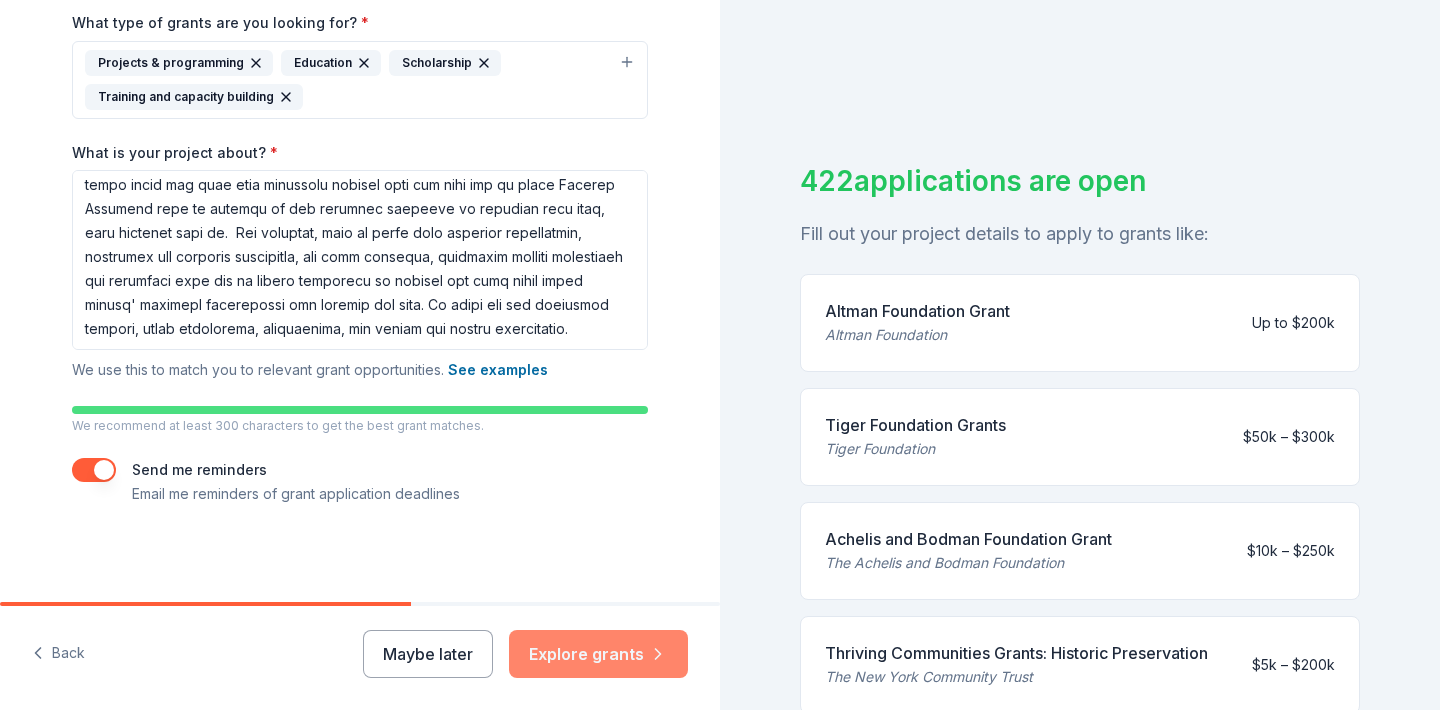 click on "Explore grants" at bounding box center [598, 654] 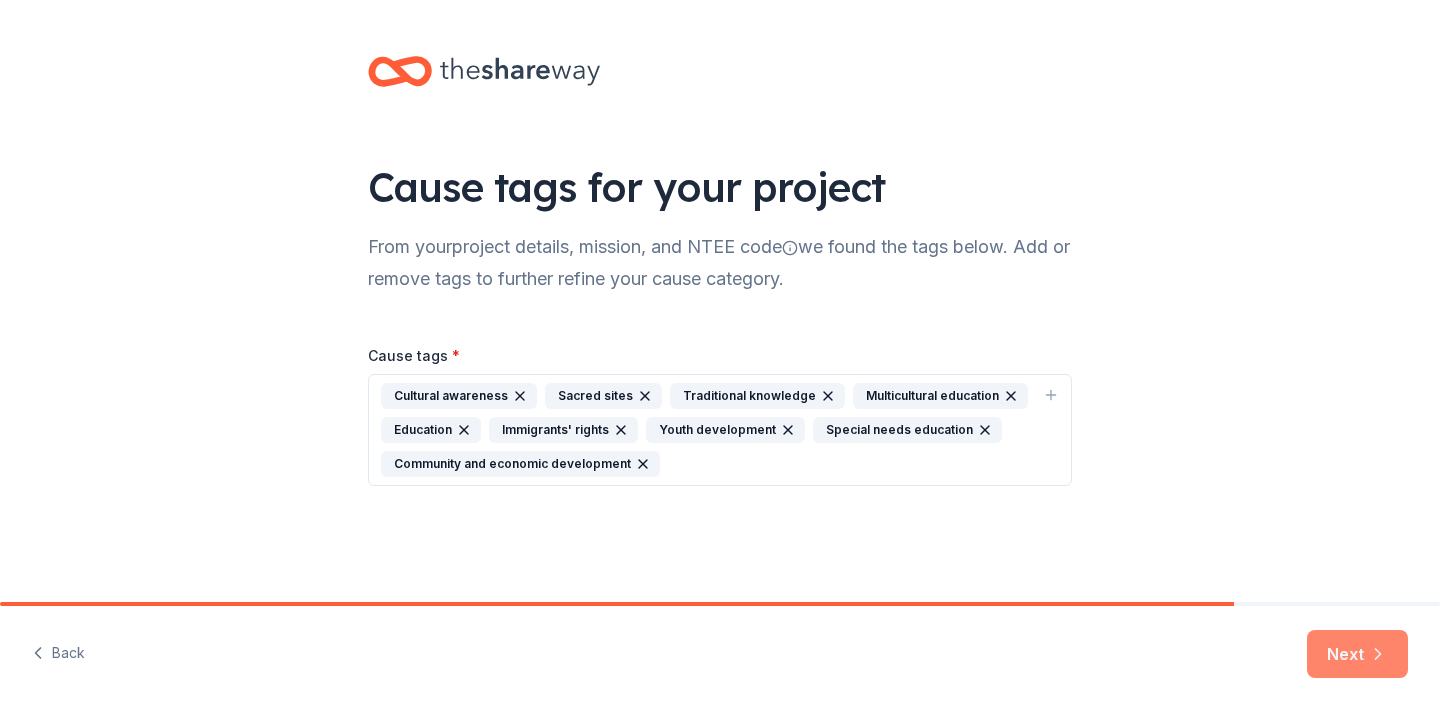 click on "Next" at bounding box center (1357, 654) 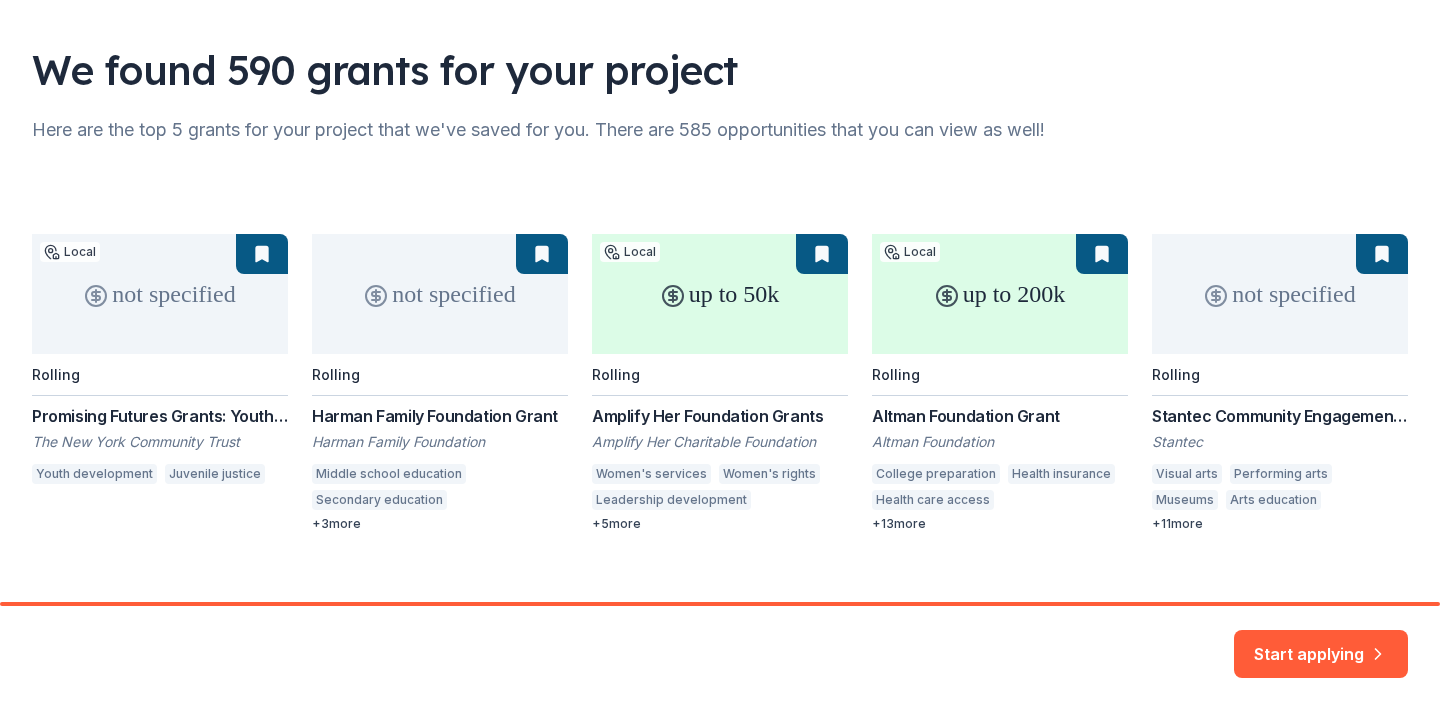 scroll, scrollTop: 143, scrollLeft: 0, axis: vertical 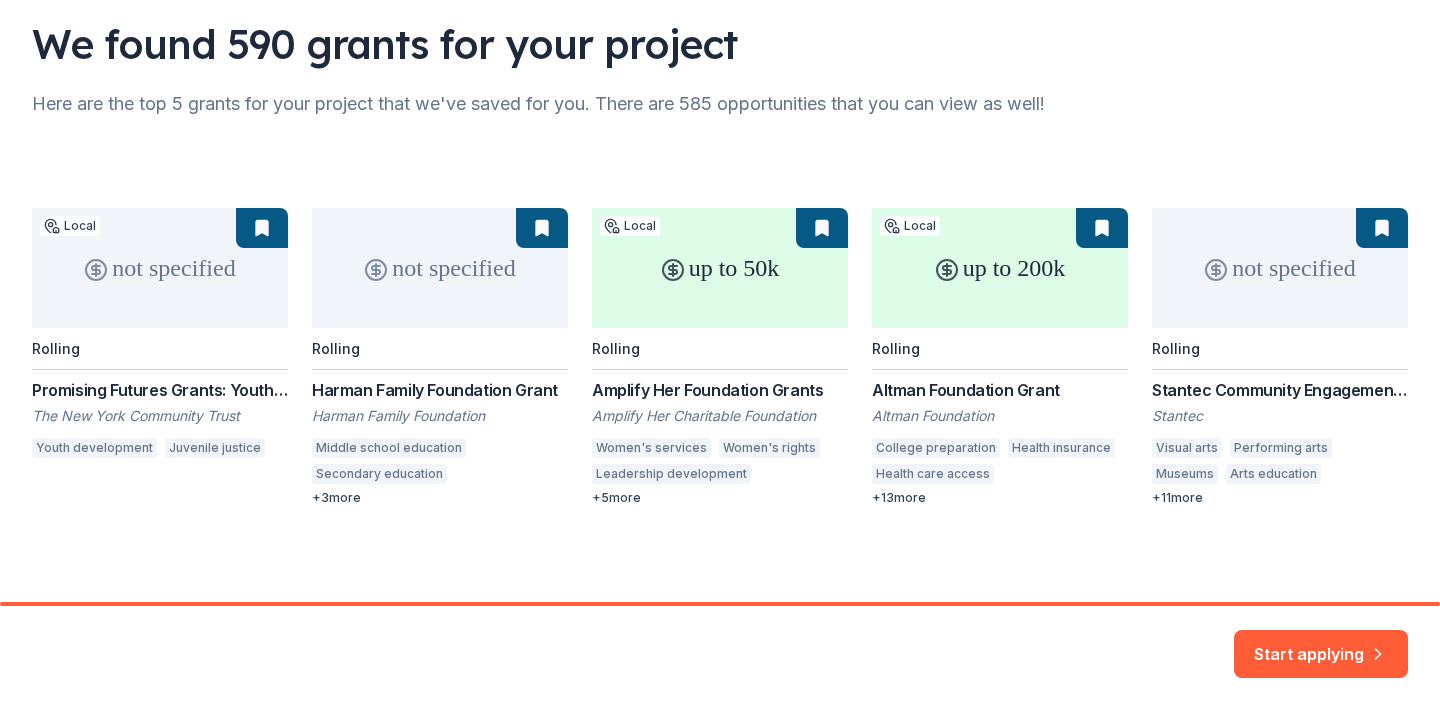 click on "not specified Local Rolling Promising Futures Grants: Youth Development The New York Community Trust Youth development Juvenile justice not specified Rolling Harman Family Foundation Grant Harman Family Foundation Middle school education Secondary education Education services Employment Student retention +  3  more up to 50k Local Rolling Amplify Her Foundation Grants Amplify Her Charitable Foundation Women's services Women's rights Leadership development Equal opportunity in education Economic development Job services Community improvement Social rights +  5  more up to 200k Local Rolling Altman Foundation Grant Altman Foundation College preparation Health insurance Health care access Community health care Home health care Health care clinics Arts and culture Digital divide Cultural awareness Health Job training Vocational education Employment Elementary and secondary education Mental and behavioral disorders Human services +  13  more not specified Rolling Stantec Community Engagement Grant Stantec Museums" at bounding box center (720, 357) 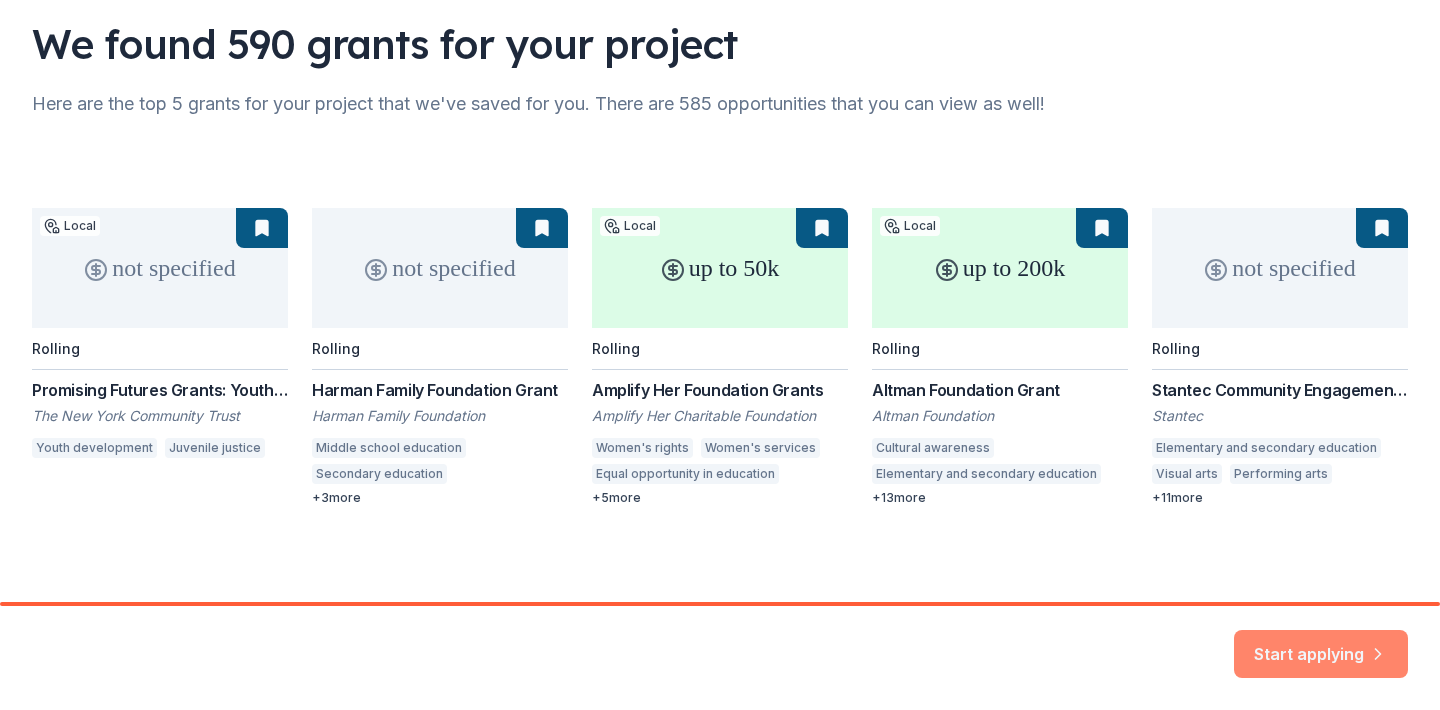 click on "Start applying" at bounding box center [1321, 649] 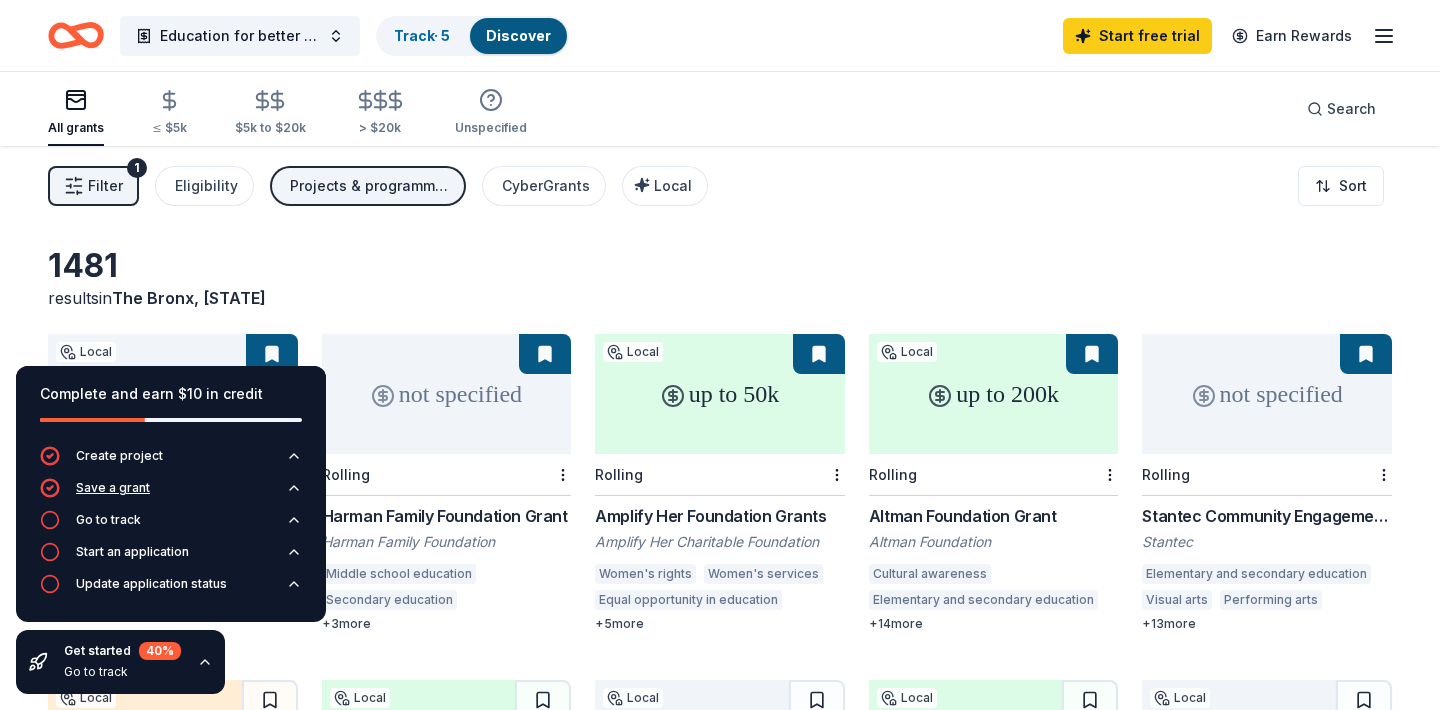click on "Save a grant" at bounding box center [113, 488] 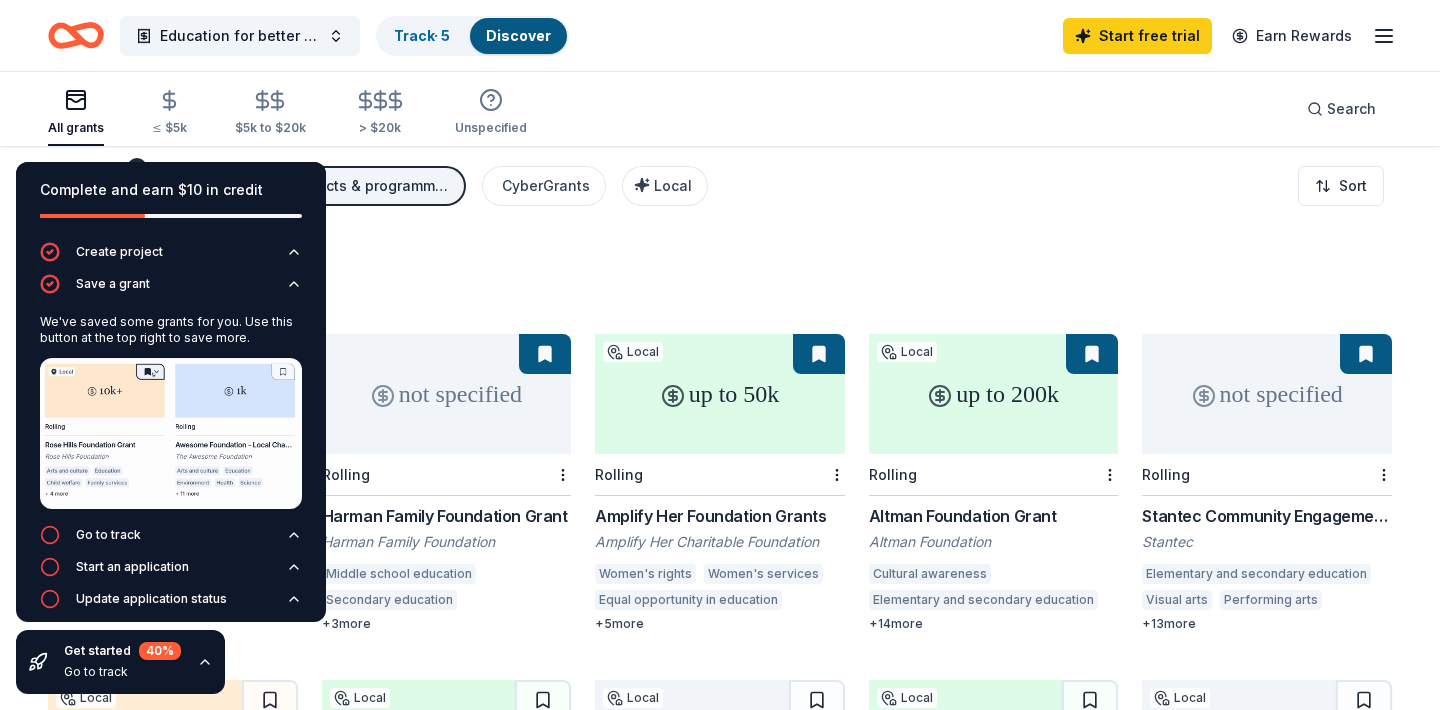click on "[NUMBER] results in [BOROUGH], [STATE] not specified Local Rolling Promising Futures Grants: Youth Development The New York Community Trust Youth development Juvenile justice not specified Rolling Harman Family Foundation Grant Harman Family Foundation Middle school education Secondary education Education services Employment Student retention + 3 more up to 50k Local Rolling Amplify Her Foundation Grants Amplify Her Charitable Foundation Women's rights Women's services Equal opportunity in education Economic development Job services Community improvement Social rights Leadership development + 5 more up to 200k Local Rolling Altman Foundation Grant Altman Foundation Cultural awareness Elementary and secondary education College preparation Arts and culture Job training Vocational education Employment Human services Health insurance Health care access Community health care Home health care Health care clinics Digital divide Health Mental and behavioral disorders + 14 more not specified Rolling Stantec Visual arts" at bounding box center (720, 672) 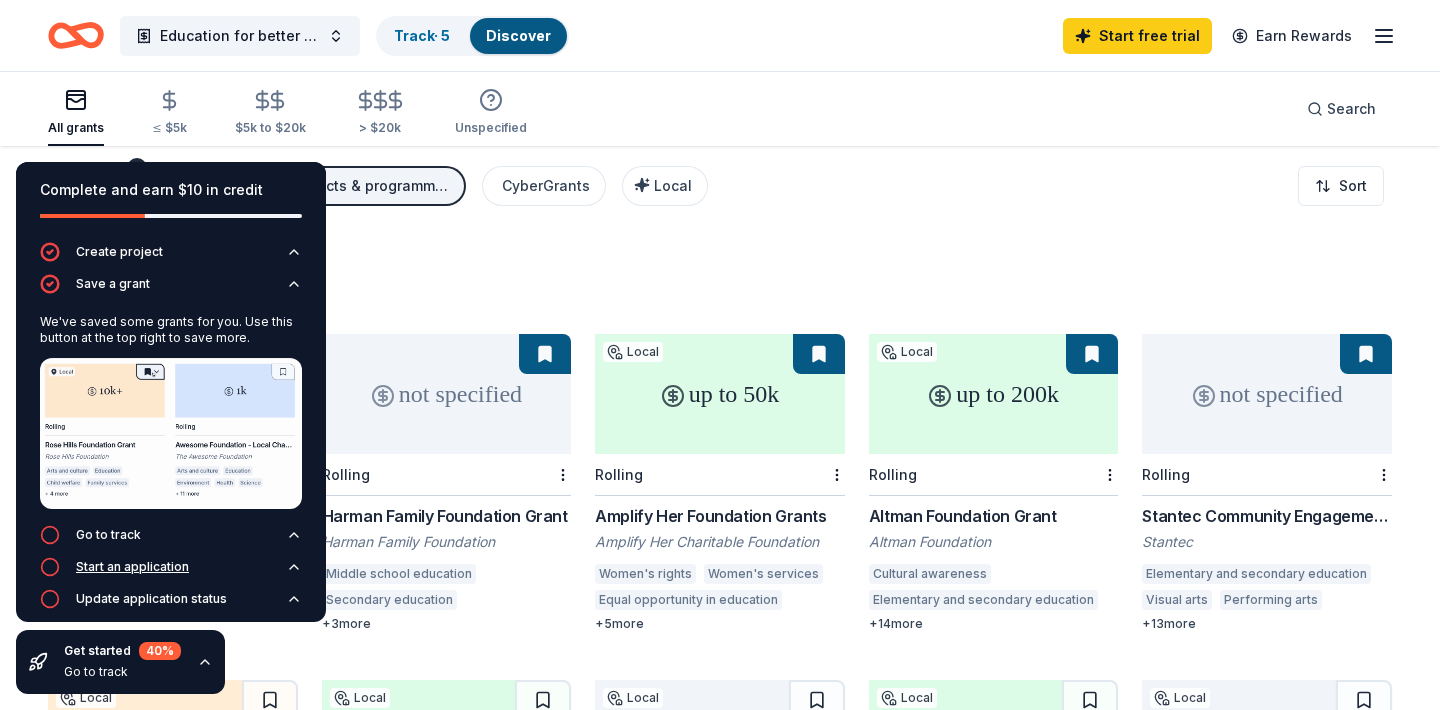 click on "Start an application" at bounding box center (132, 567) 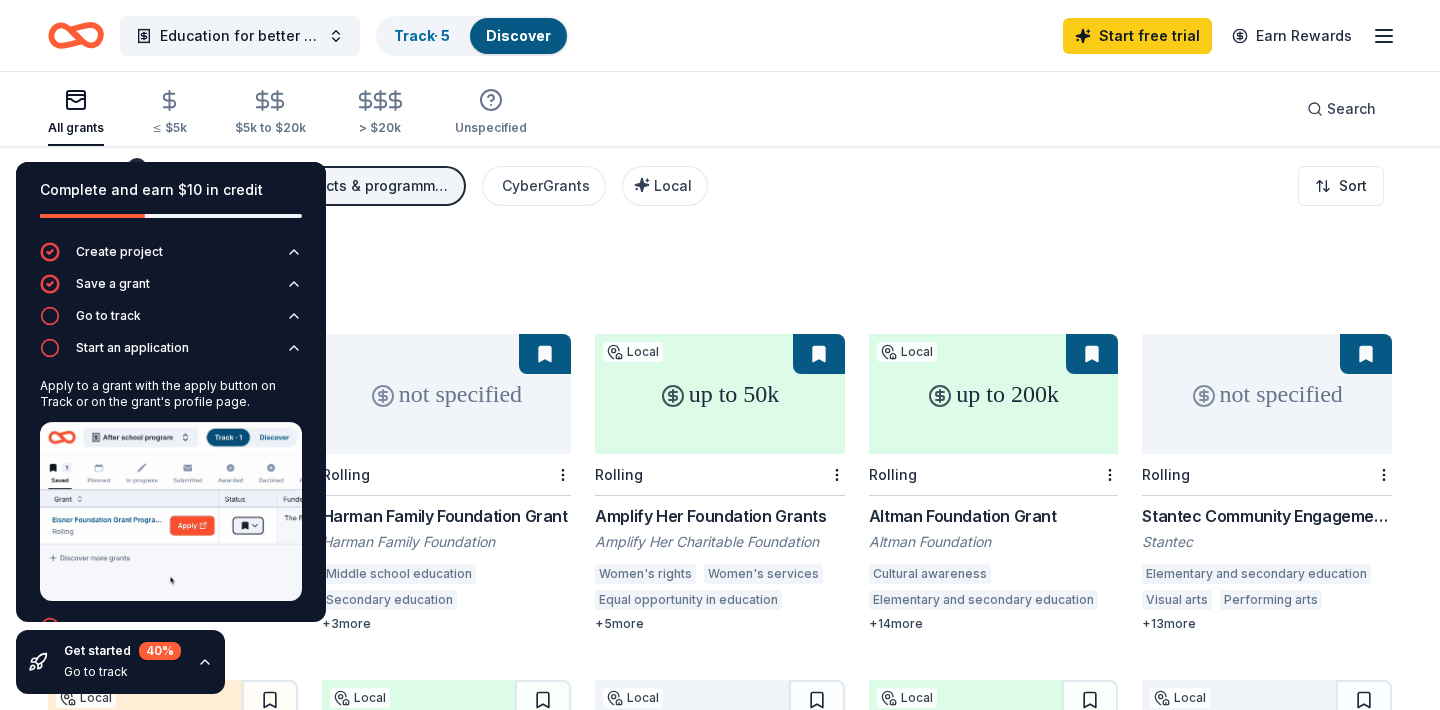 click at bounding box center [171, 511] 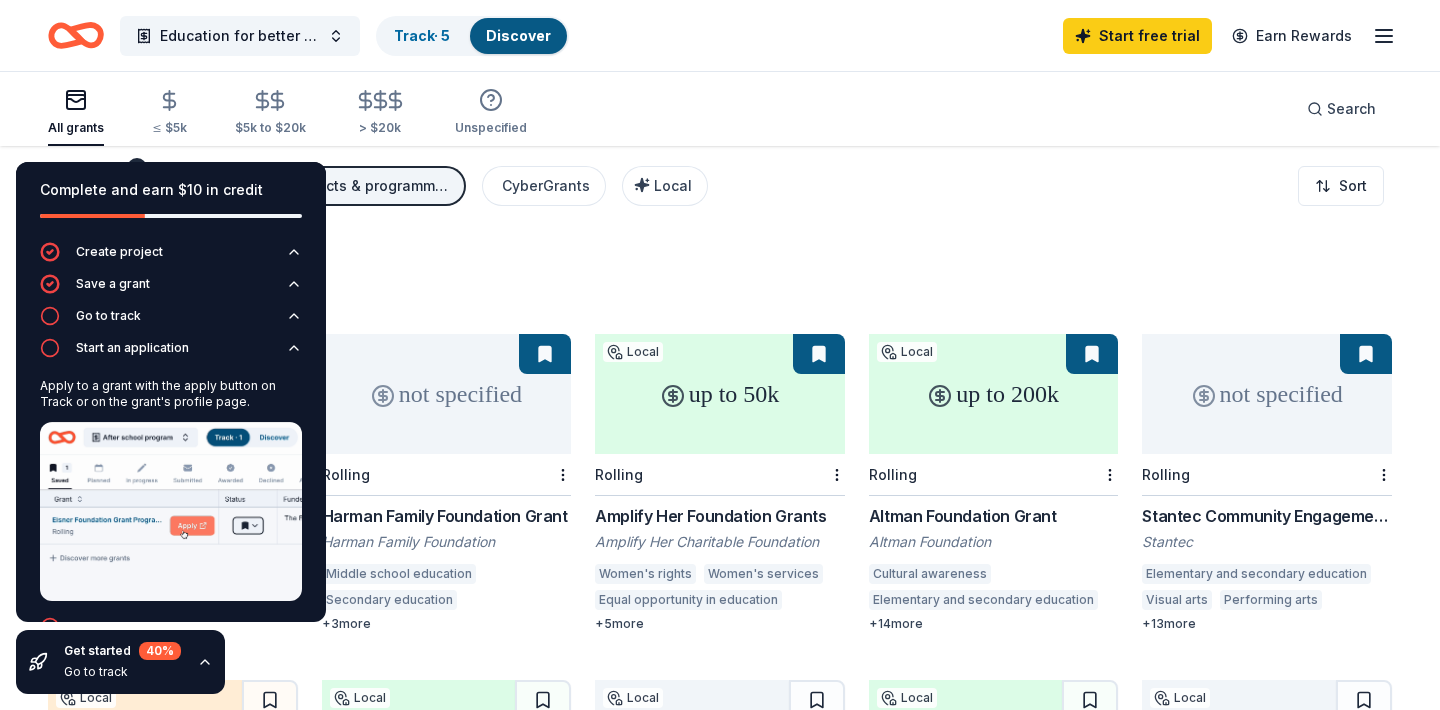 click at bounding box center (171, 511) 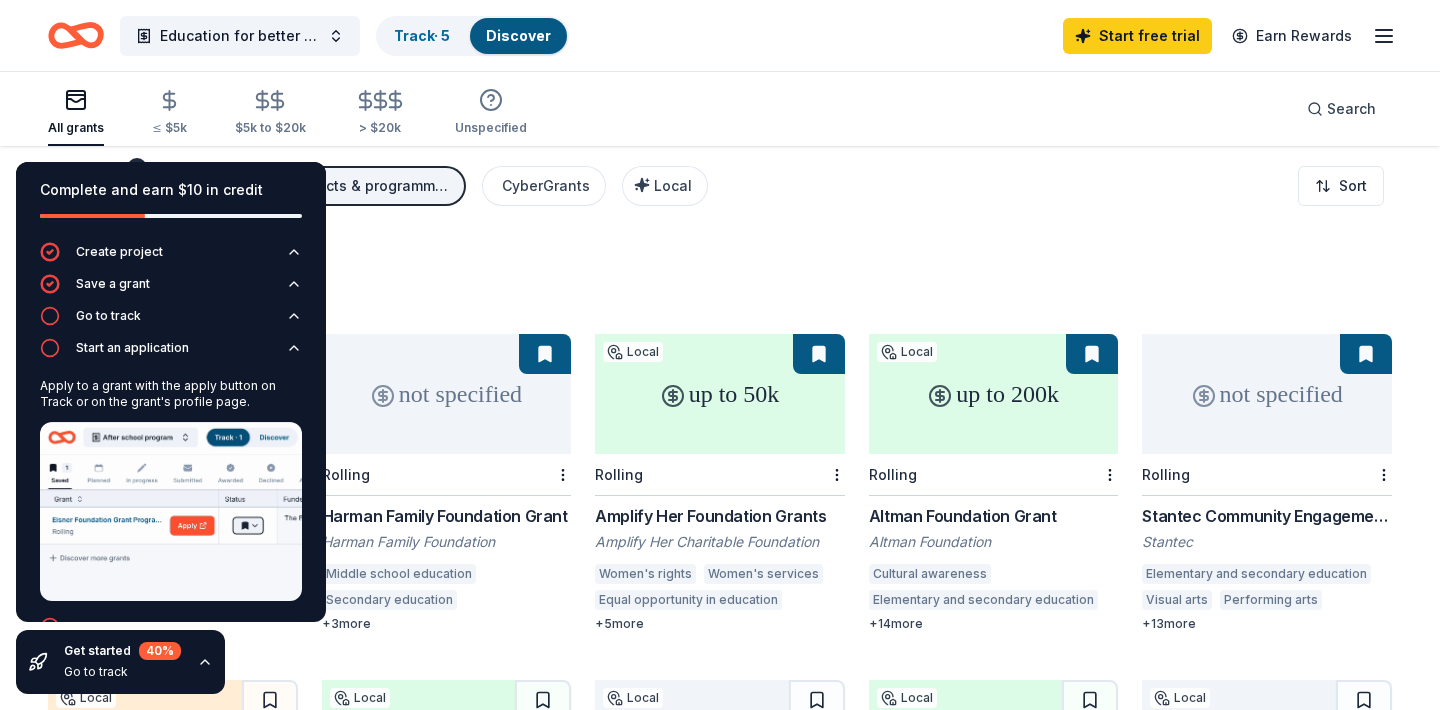click at bounding box center [171, 511] 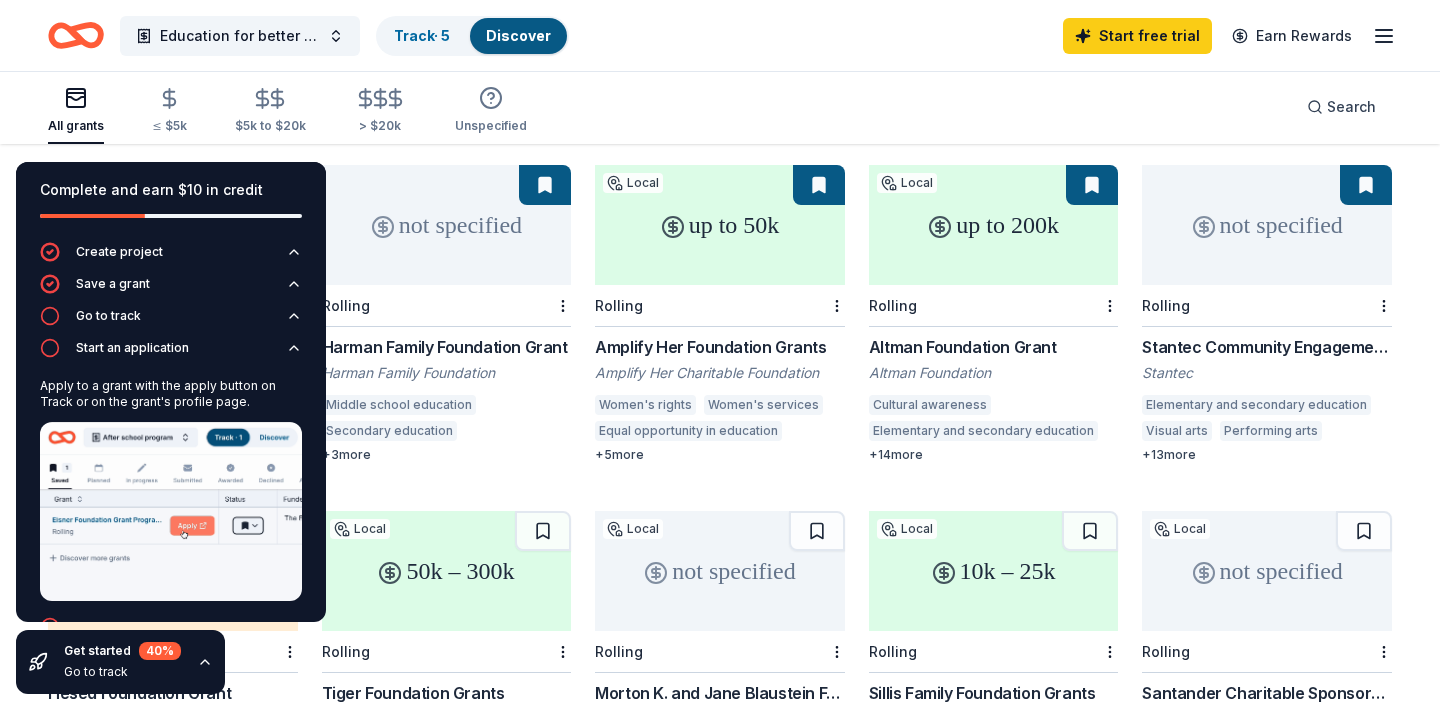 scroll, scrollTop: 428, scrollLeft: 0, axis: vertical 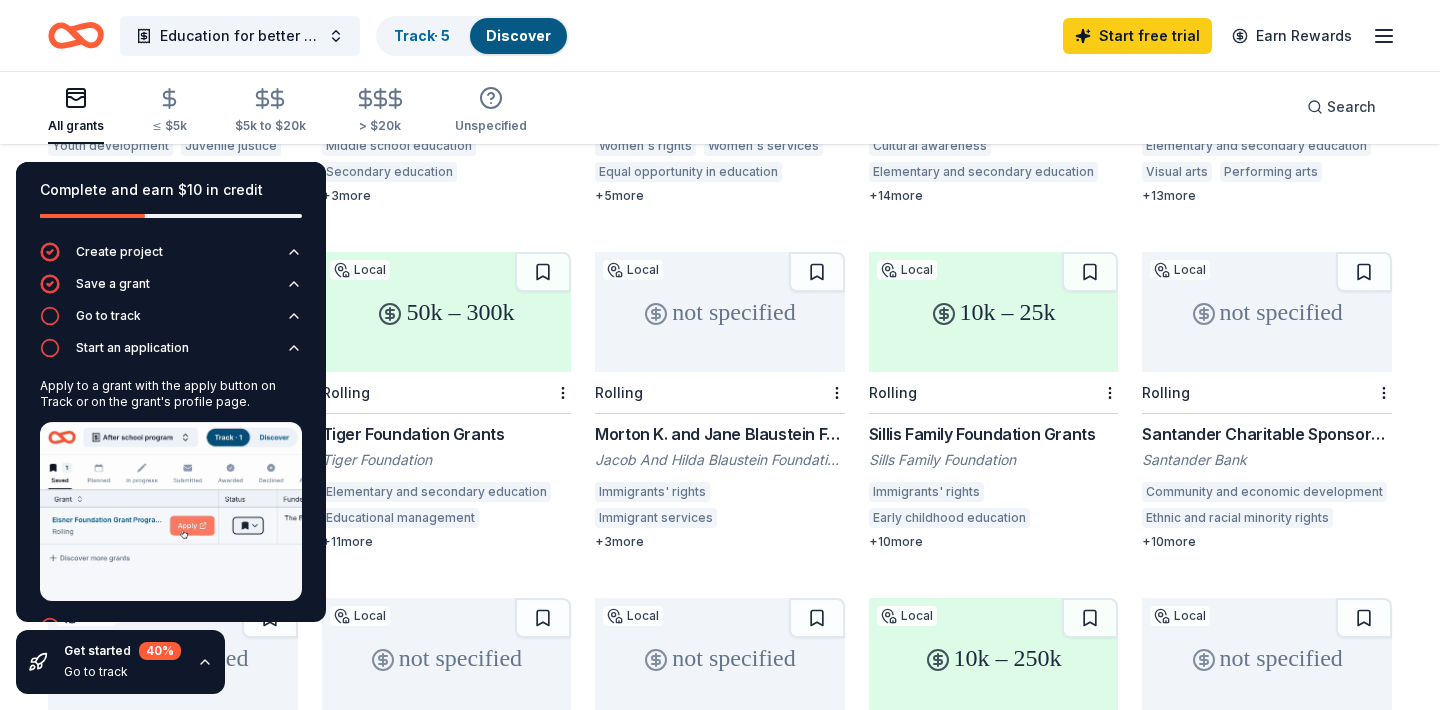click on "Education for better integration for US born children who spend extended time abroad (Africa) and return in their native country without education and qualification.  Track  · 5 Discover Start free  trial Earn Rewards" at bounding box center [720, 35] 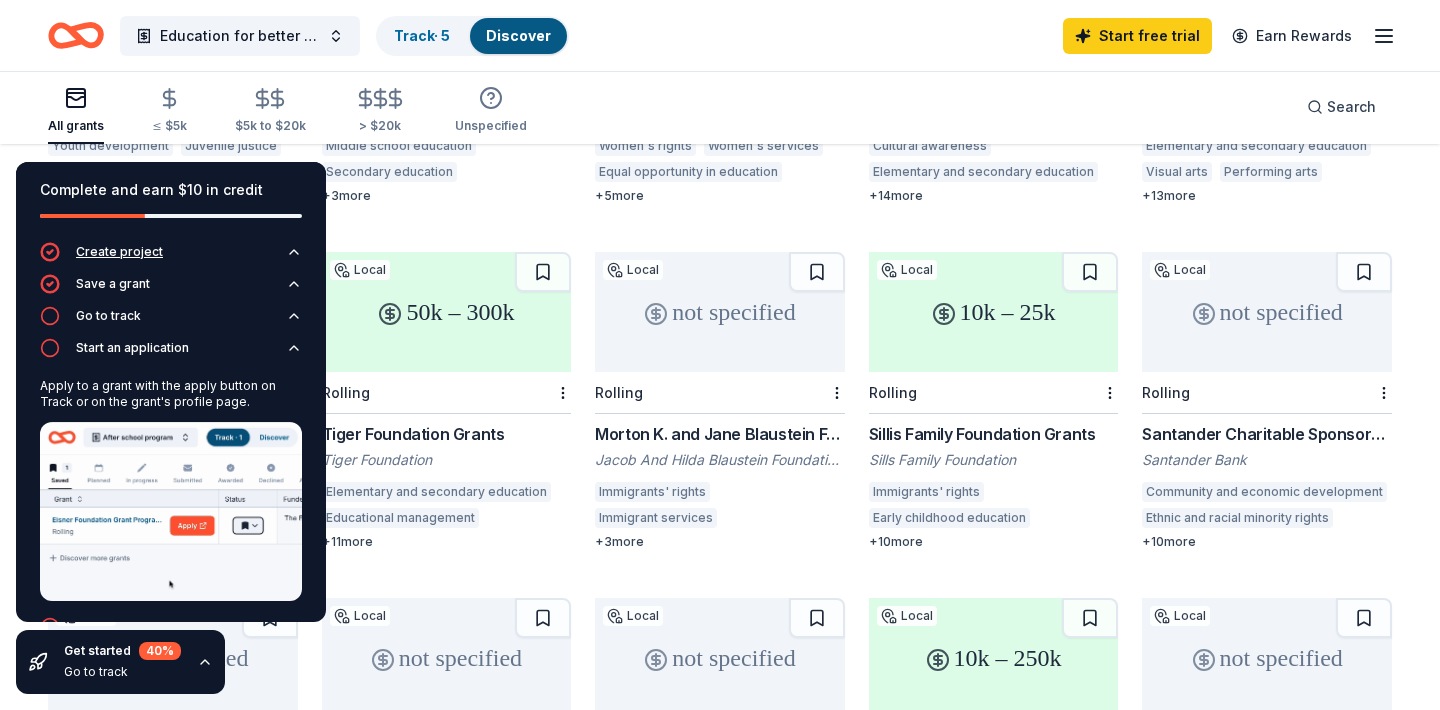 scroll, scrollTop: 0, scrollLeft: 0, axis: both 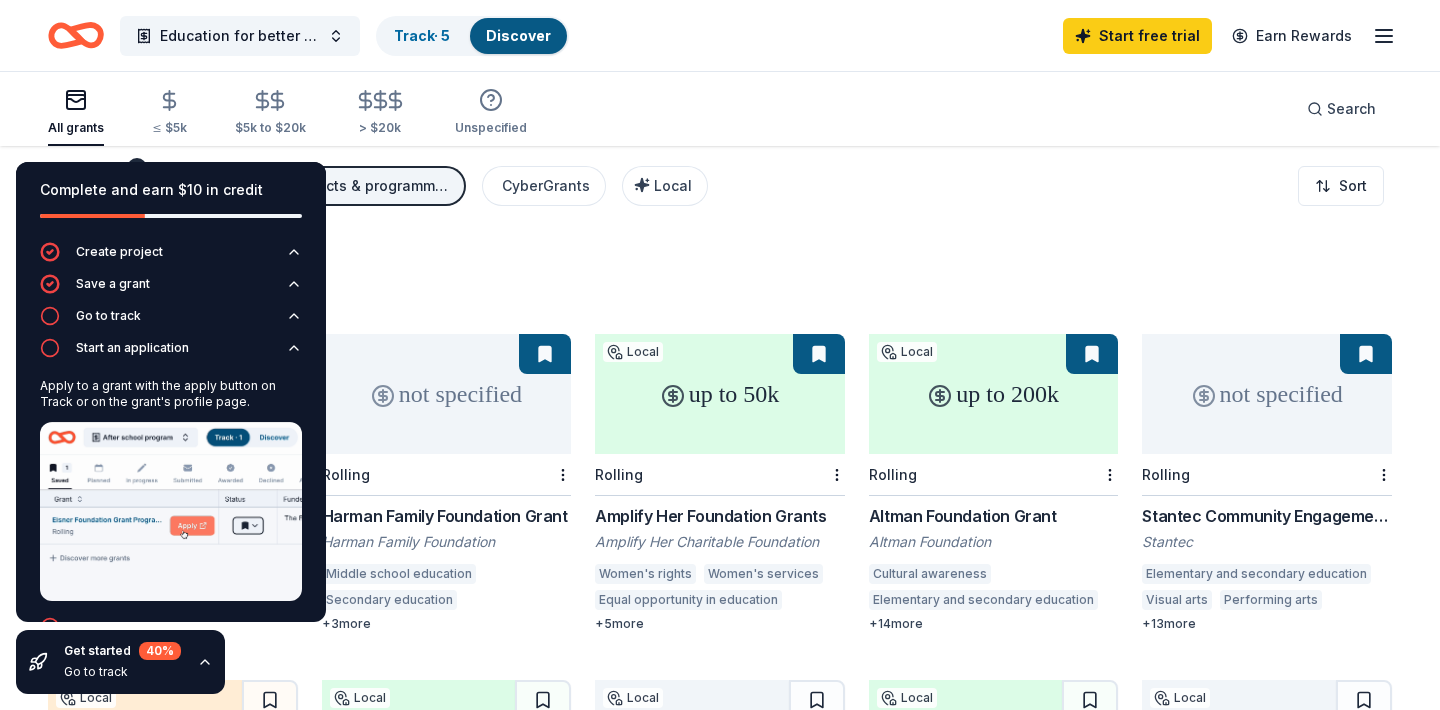 click on "[NUMBER] results in [BOROUGH], [STATE] not specified Local Rolling Promising Futures Grants: Youth Development The New York Community Trust Youth development Juvenile justice not specified Rolling Harman Family Foundation Grant Harman Family Foundation Middle school education Secondary education Education services Employment Student retention + 3 more up to 50k Local Rolling Amplify Her Foundation Grants Amplify Her Charitable Foundation Women's rights Women's services Equal opportunity in education Economic development Job services Community improvement Social rights Leadership development + 5 more up to 200k Local Rolling Altman Foundation Grant Altman Foundation Cultural awareness Elementary and secondary education College preparation Arts and culture Job training Vocational education Employment Human services Health insurance Health care access Community health care Home health care Health care clinics Digital divide Health Mental and behavioral disorders + 14 more not specified Rolling Stantec Visual arts" at bounding box center (720, 1333) 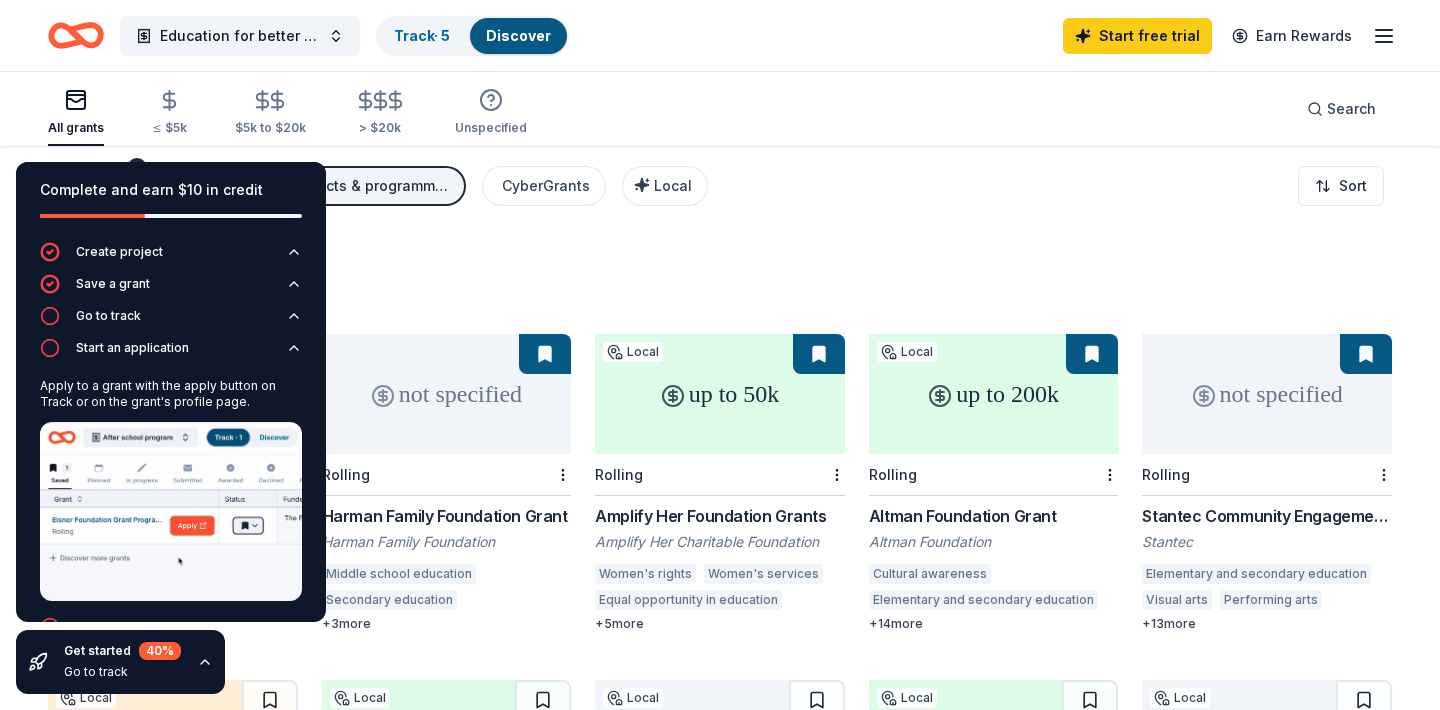 click on "[NUMBER] results in [BOROUGH], [STATE] not specified Local Rolling Promising Futures Grants: Youth Development The New York Community Trust Youth development Juvenile justice not specified Rolling Harman Family Foundation Grant Harman Family Foundation Middle school education Secondary education Education services Employment Student retention + 3 more up to 50k Local Rolling Amplify Her Foundation Grants Amplify Her Charitable Foundation Women's rights Women's services Equal opportunity in education Economic development Job services Community improvement Social rights Leadership development + 5 more up to 200k Local Rolling Altman Foundation Grant Altman Foundation Cultural awareness Elementary and secondary education College preparation Arts and culture Job training Vocational education Employment Human services Health insurance Health care access Community health care Home health care Health care clinics Digital divide Health Mental and behavioral disorders + 14 more not specified Rolling Stantec Visual arts" at bounding box center (720, 1333) 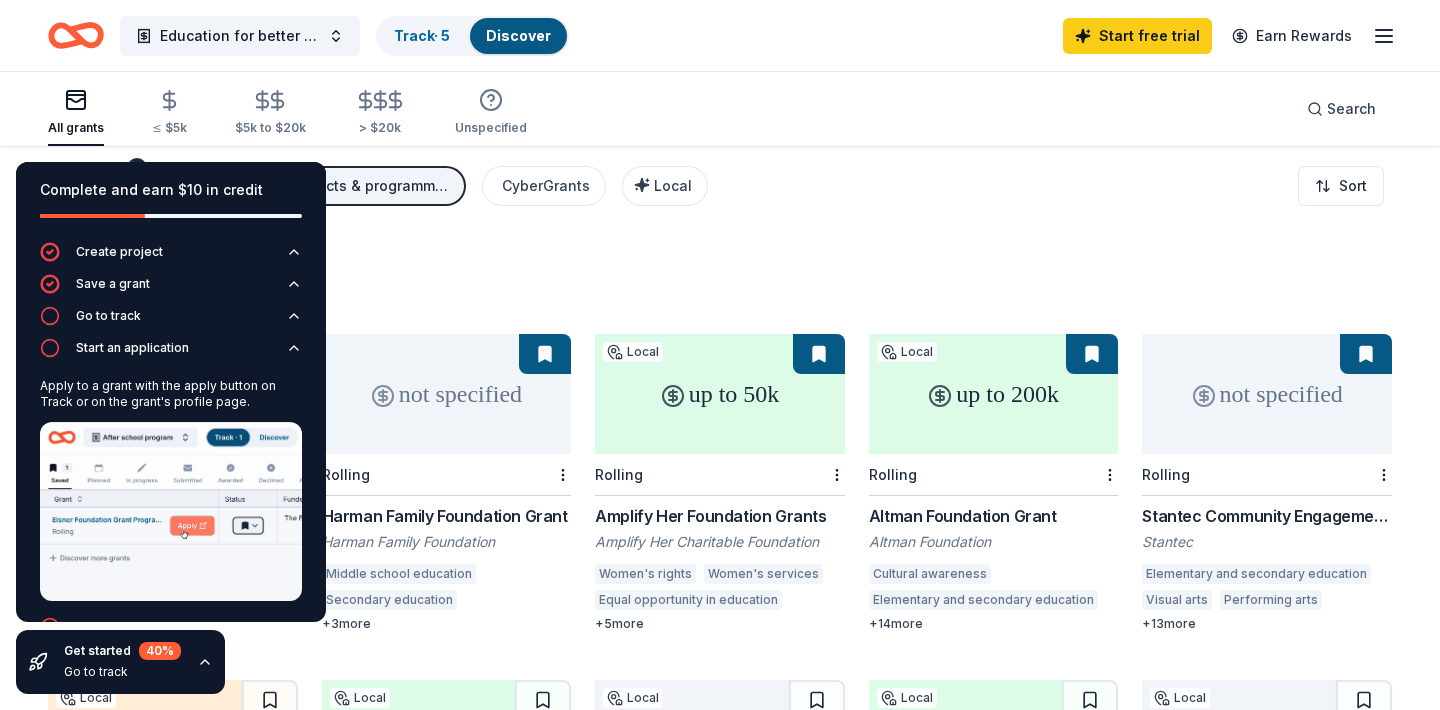 click on "[NUMBER] results in [BOROUGH], [STATE] not specified Local Rolling Promising Futures Grants: Youth Development The New York Community Trust Youth development Juvenile justice not specified Rolling Harman Family Foundation Grant Harman Family Foundation Middle school education Secondary education Education services Employment Student retention + 3 more up to 50k Local Rolling Amplify Her Foundation Grants Amplify Her Charitable Foundation Women's rights Women's services Equal opportunity in education Economic development Job services Community improvement Social rights Leadership development + 5 more up to 200k Local Rolling Altman Foundation Grant Altman Foundation Cultural awareness Elementary and secondary education College preparation Arts and culture Job training Vocational education Employment Human services Health insurance Health care access Community health care Home health care Health care clinics Digital divide Health Mental and behavioral disorders + 14 more not specified Rolling Stantec Visual arts" at bounding box center (720, 1333) 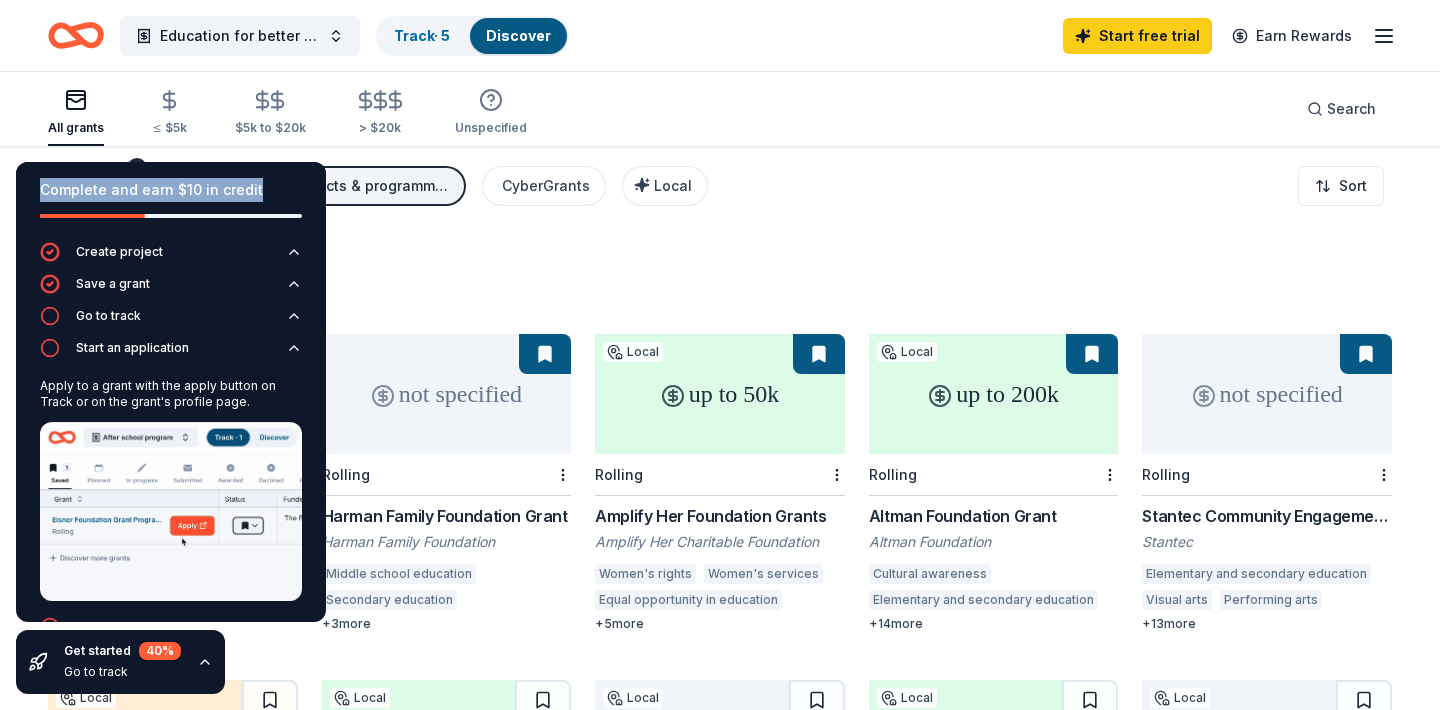 drag, startPoint x: 281, startPoint y: 188, endPoint x: 616, endPoint y: 106, distance: 344.88983 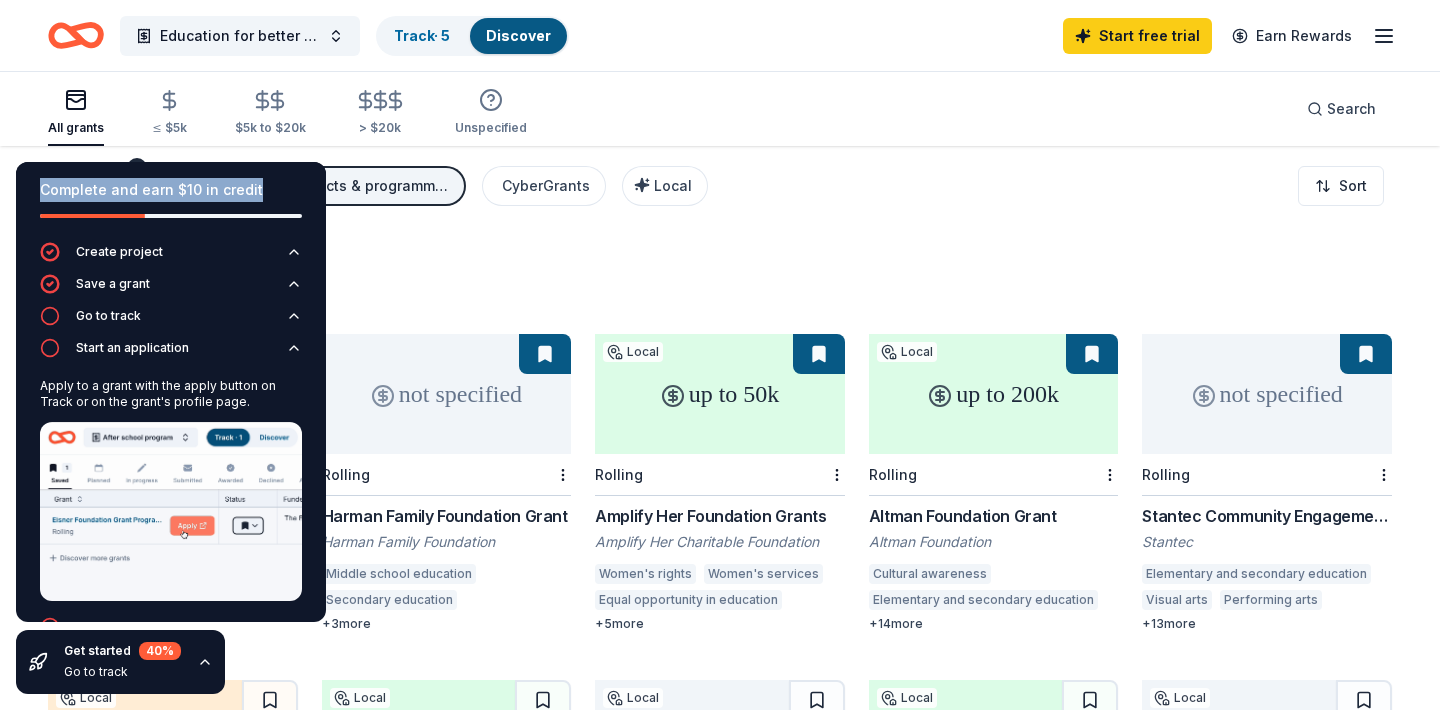 click on "Education for better integration for US born children who spend extended time abroad (Africa) and return in their native country without education and qualification. Track · 5 Discover Start free trial Earn Rewards All grants ≤ $5k $5k to $20k > $20k Unspecified Search Filter 1 Eligibility Projects & programming, Education, Scholarship, Training and capacity building CyberGrants Local Sort Complete and earn $10 in credit Create project Save a grant Go to track Start an application Apply to a grant with the apply button on Track or on the grant's profile page. Update application status Get started 40 % Go to track [NUMBER] results in [BOROUGH], [STATE] not specified Local Rolling Promising Futures Grants: Youth Development The New York Community Trust Youth development Juvenile justice not specified Rolling Harman Family Foundation Grant Harman Family Foundation Middle school education Secondary education Education services Employment Student retention + 3 more up to 50k Local Rolling Women's rights + 5 + 3" at bounding box center (720, 1260) 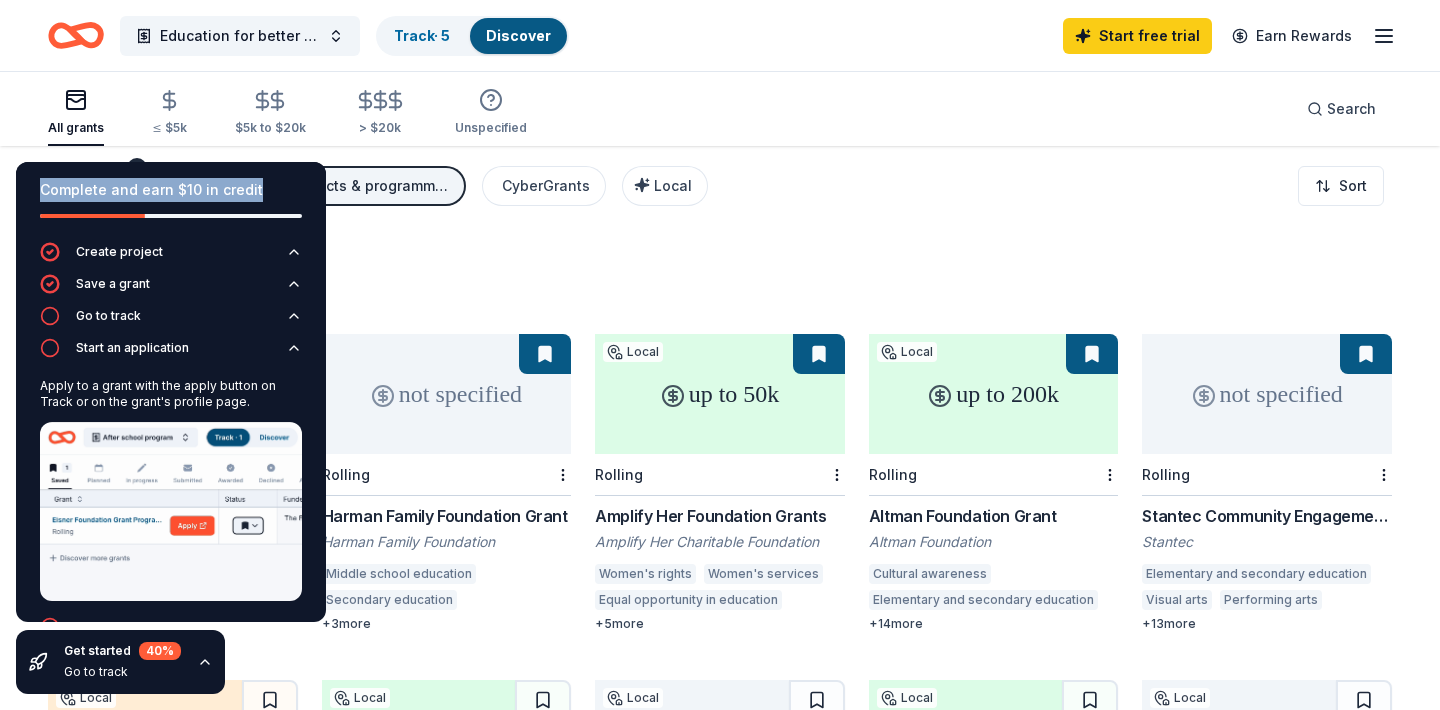 click on "Complete and earn $10 in credit" at bounding box center (171, 190) 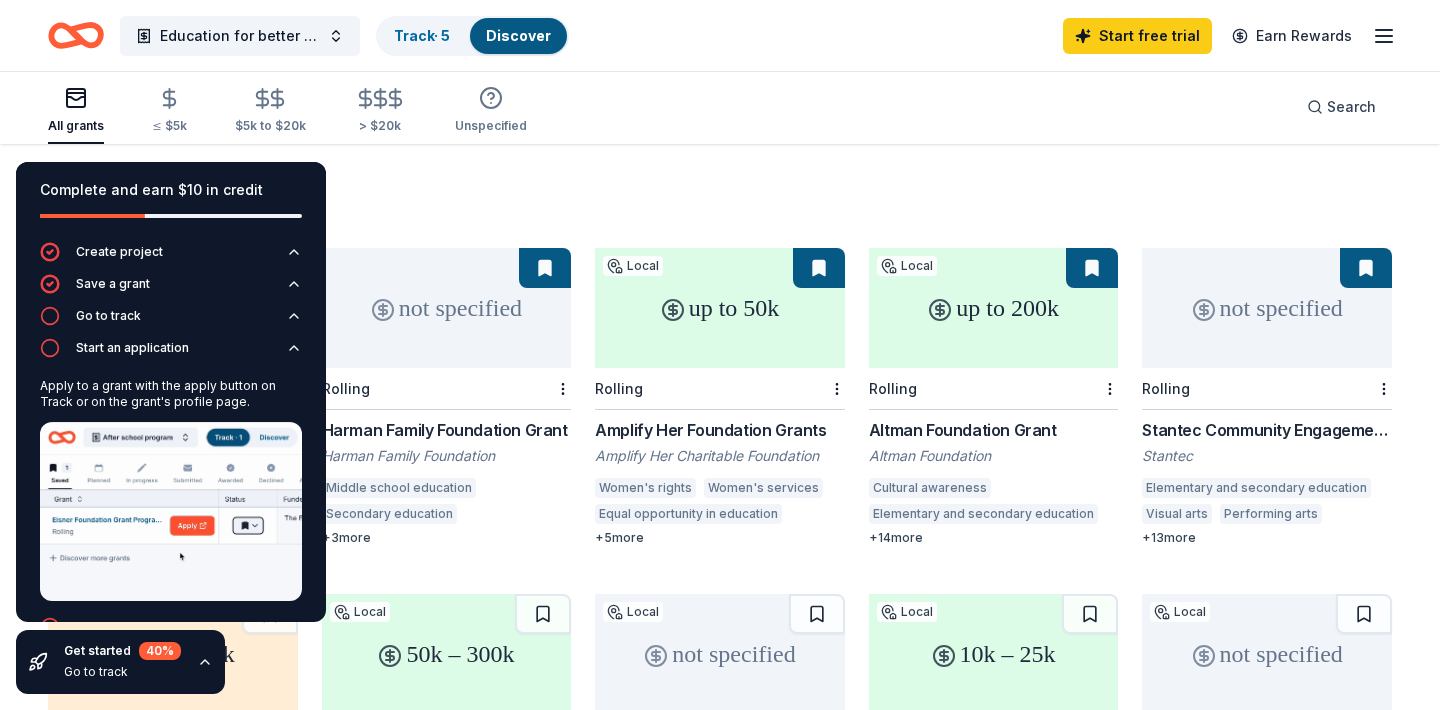scroll, scrollTop: 0, scrollLeft: 0, axis: both 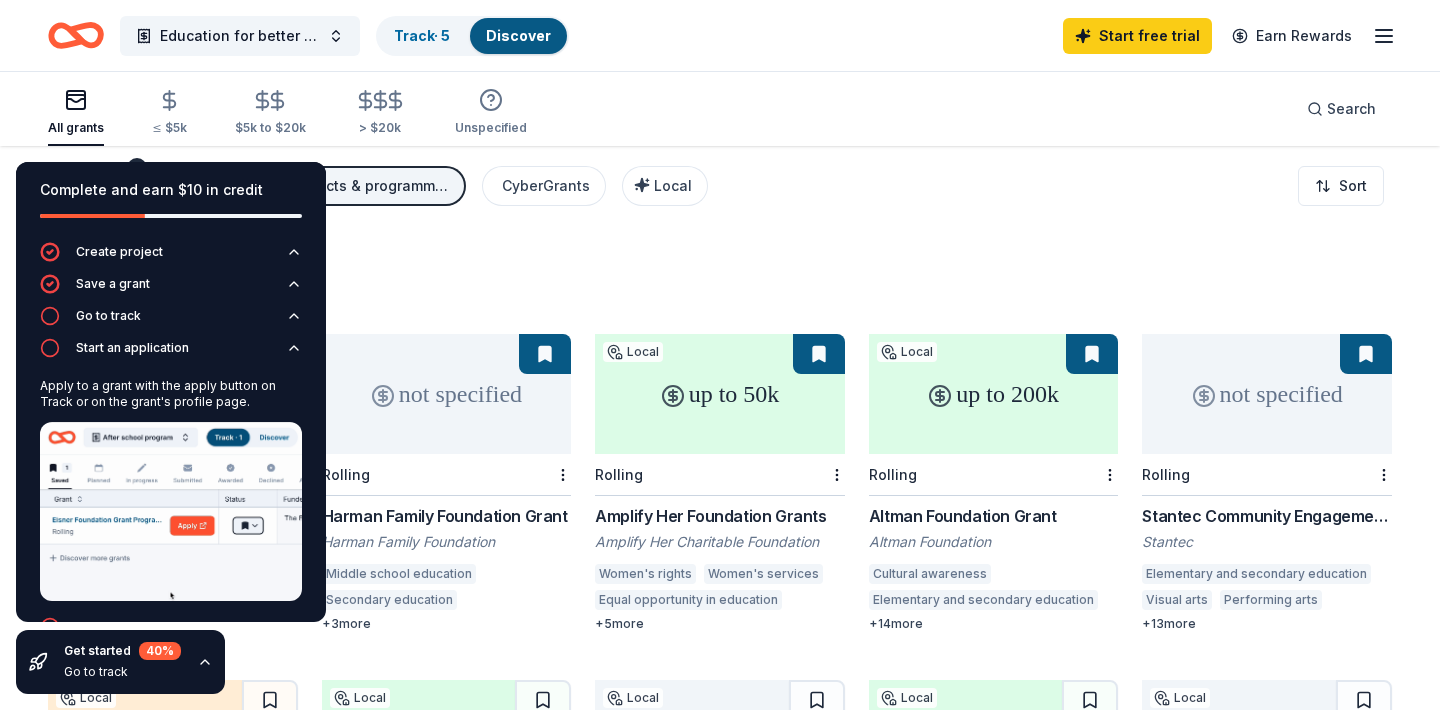 click on "up to 50k" at bounding box center [720, 394] 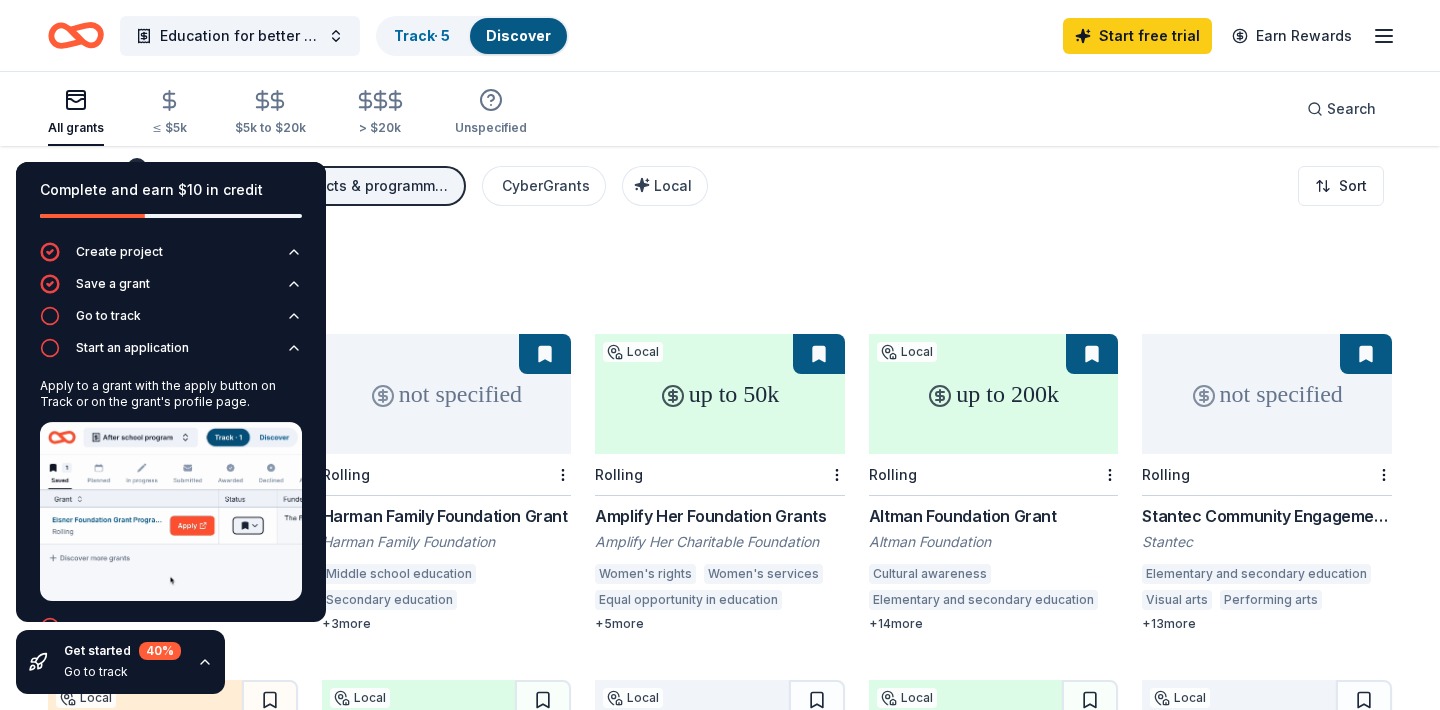 click on "+  14  more" at bounding box center (994, 624) 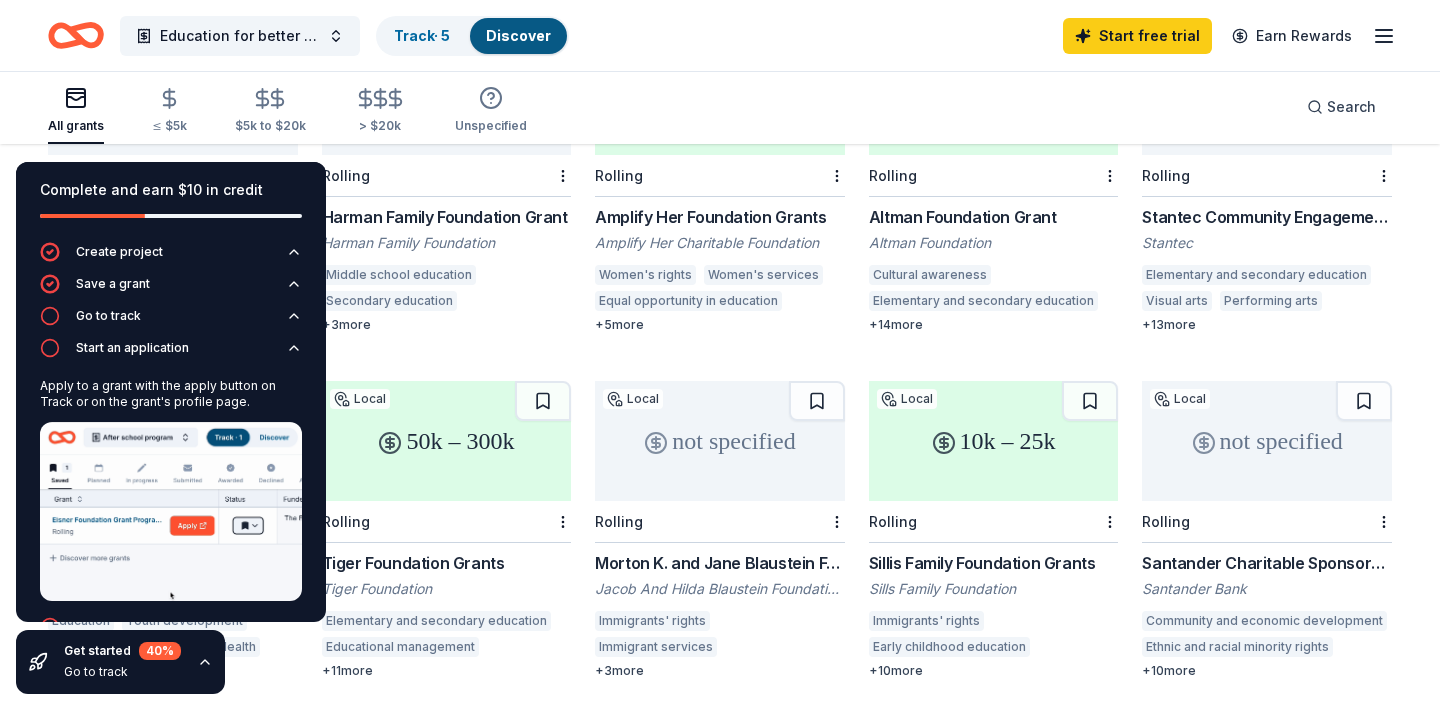 scroll, scrollTop: 378, scrollLeft: 0, axis: vertical 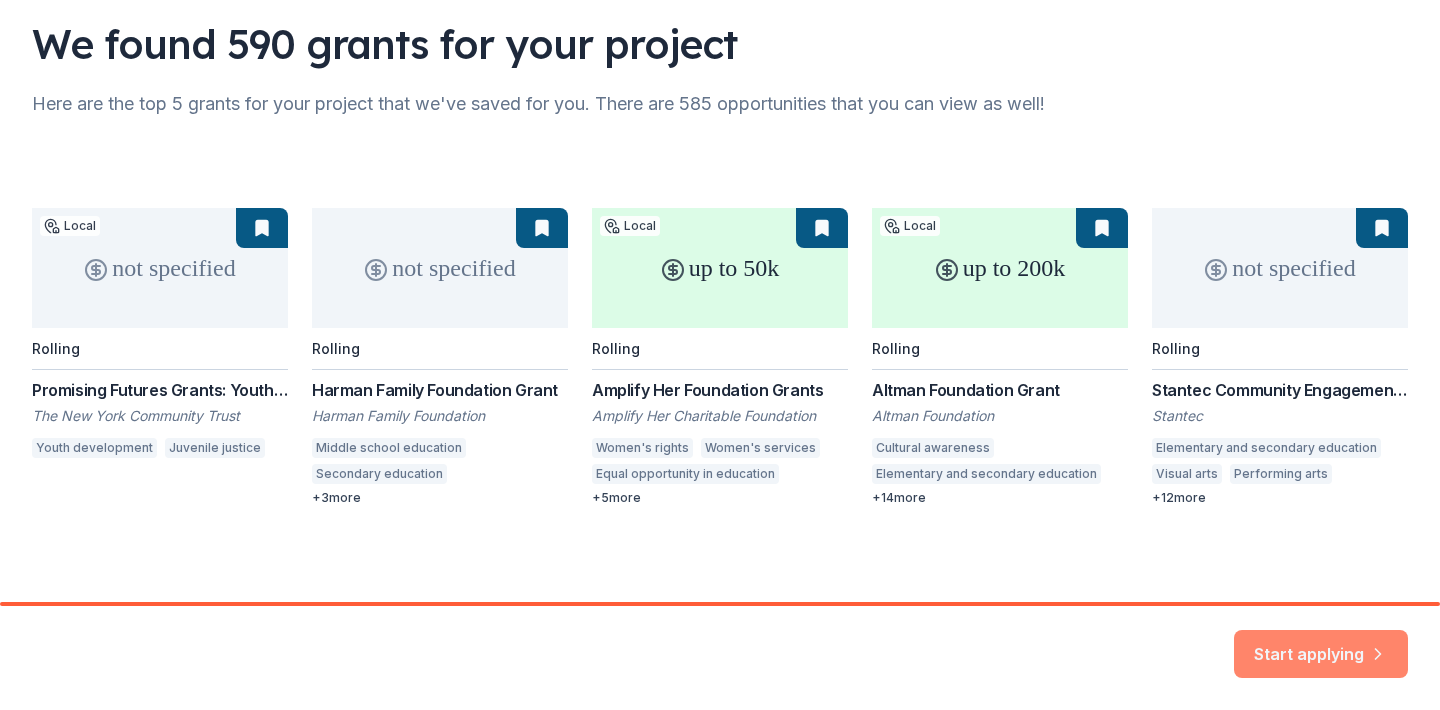click on "Start applying" at bounding box center [1321, 643] 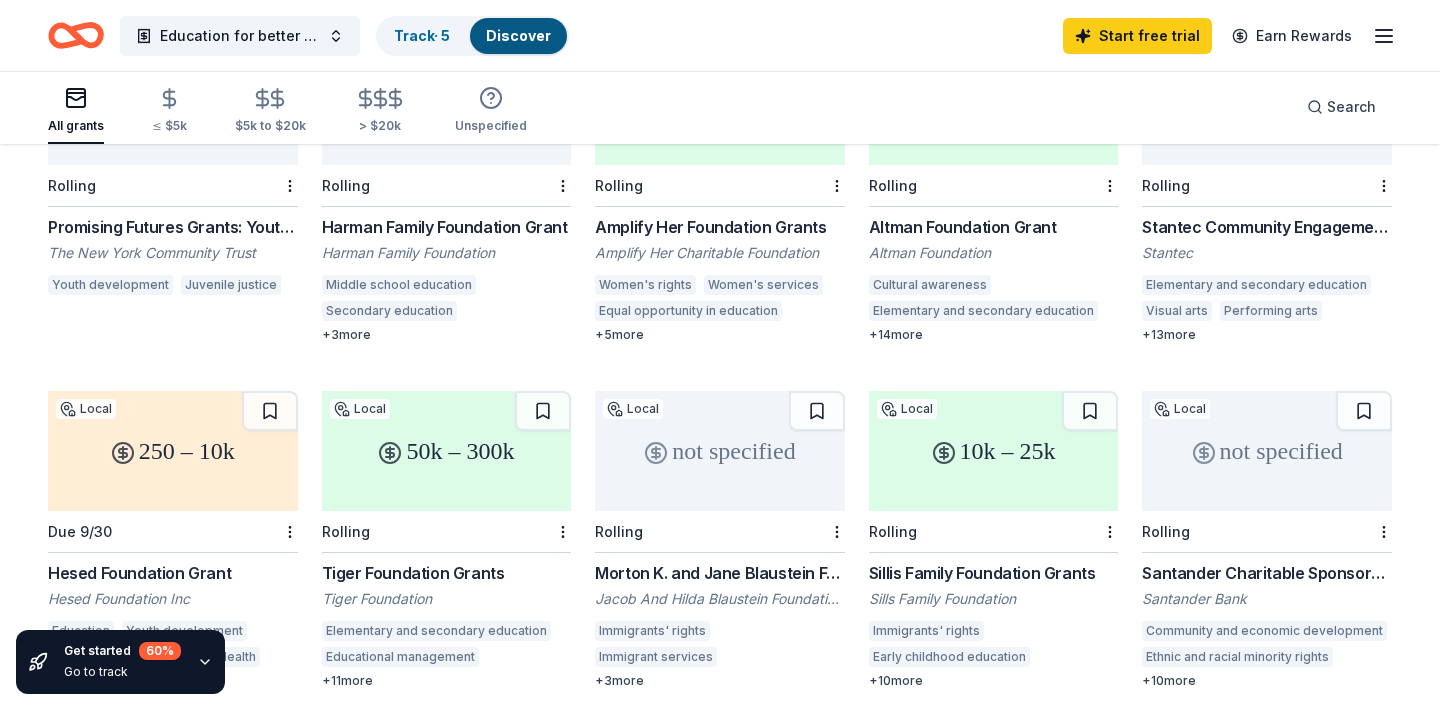 scroll, scrollTop: 331, scrollLeft: 0, axis: vertical 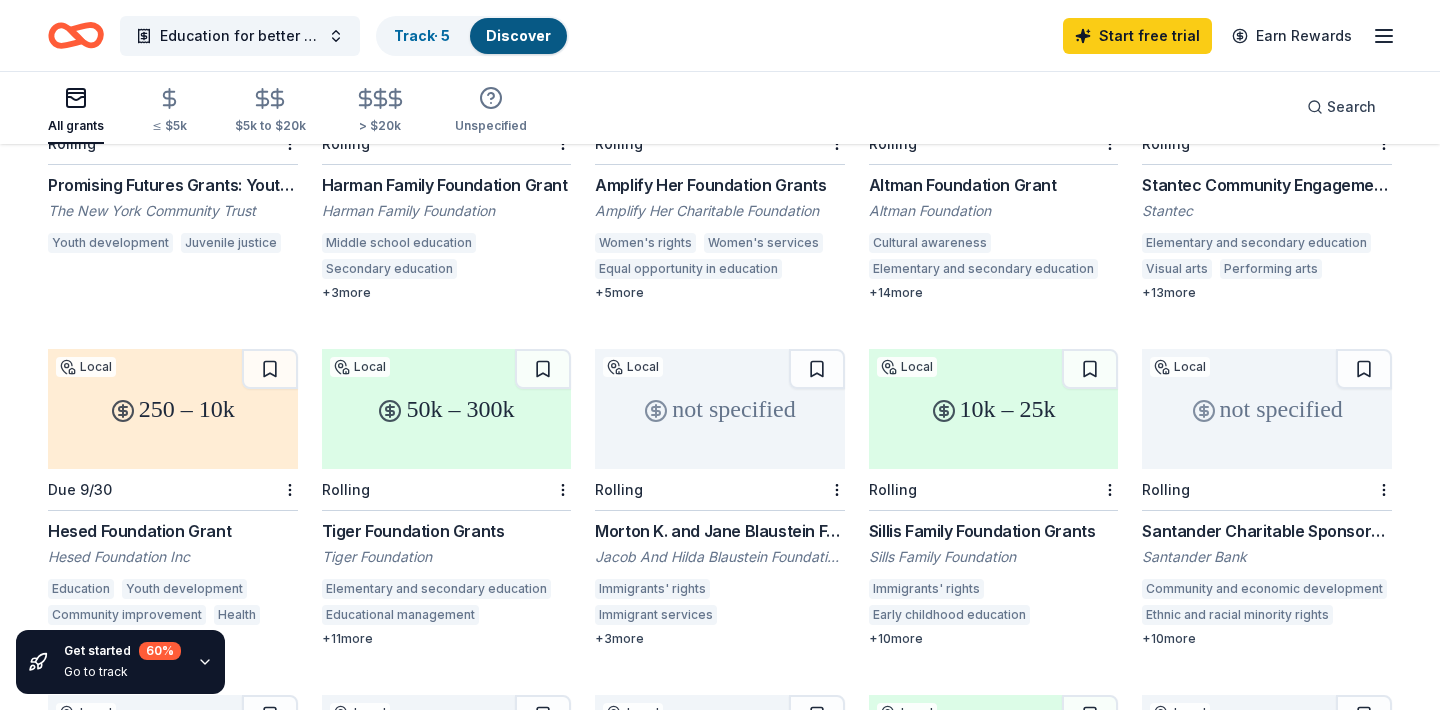 click on "50k – 300k" at bounding box center (447, 409) 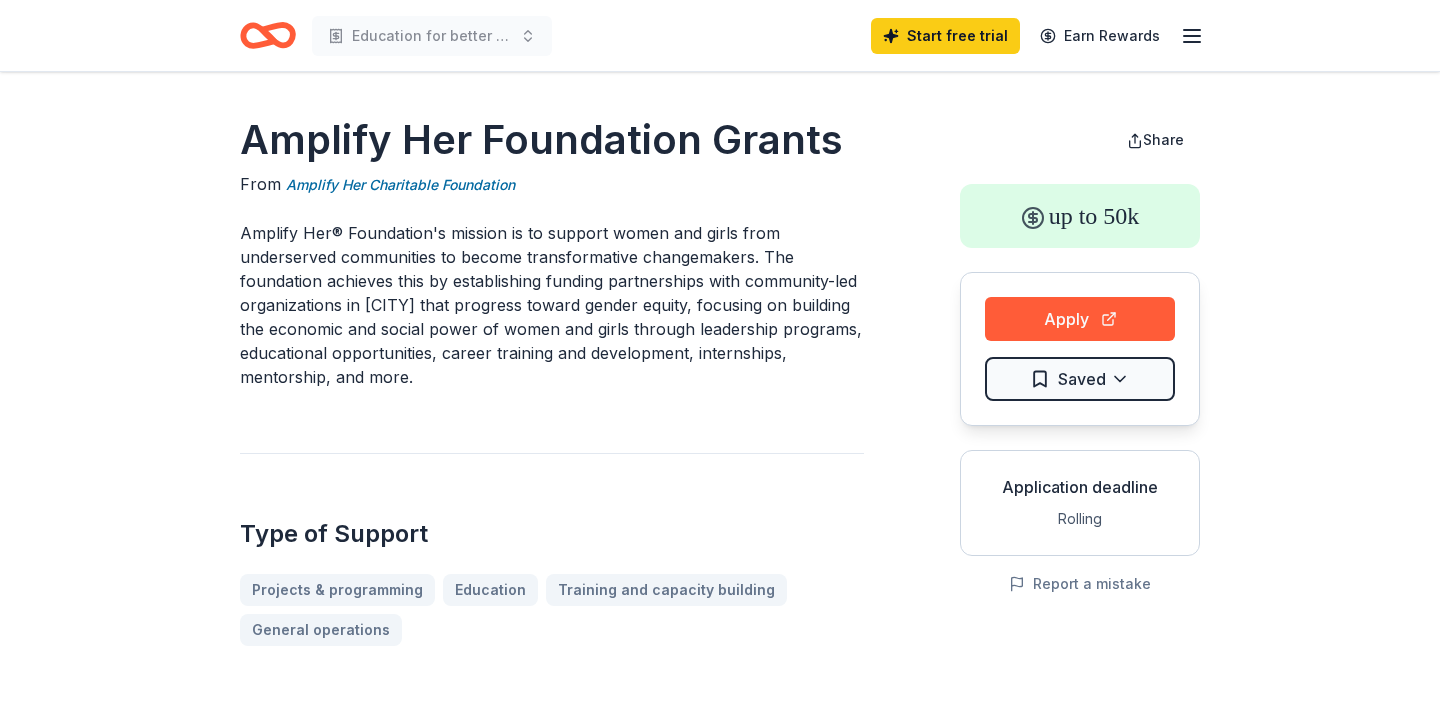 scroll, scrollTop: 0, scrollLeft: 0, axis: both 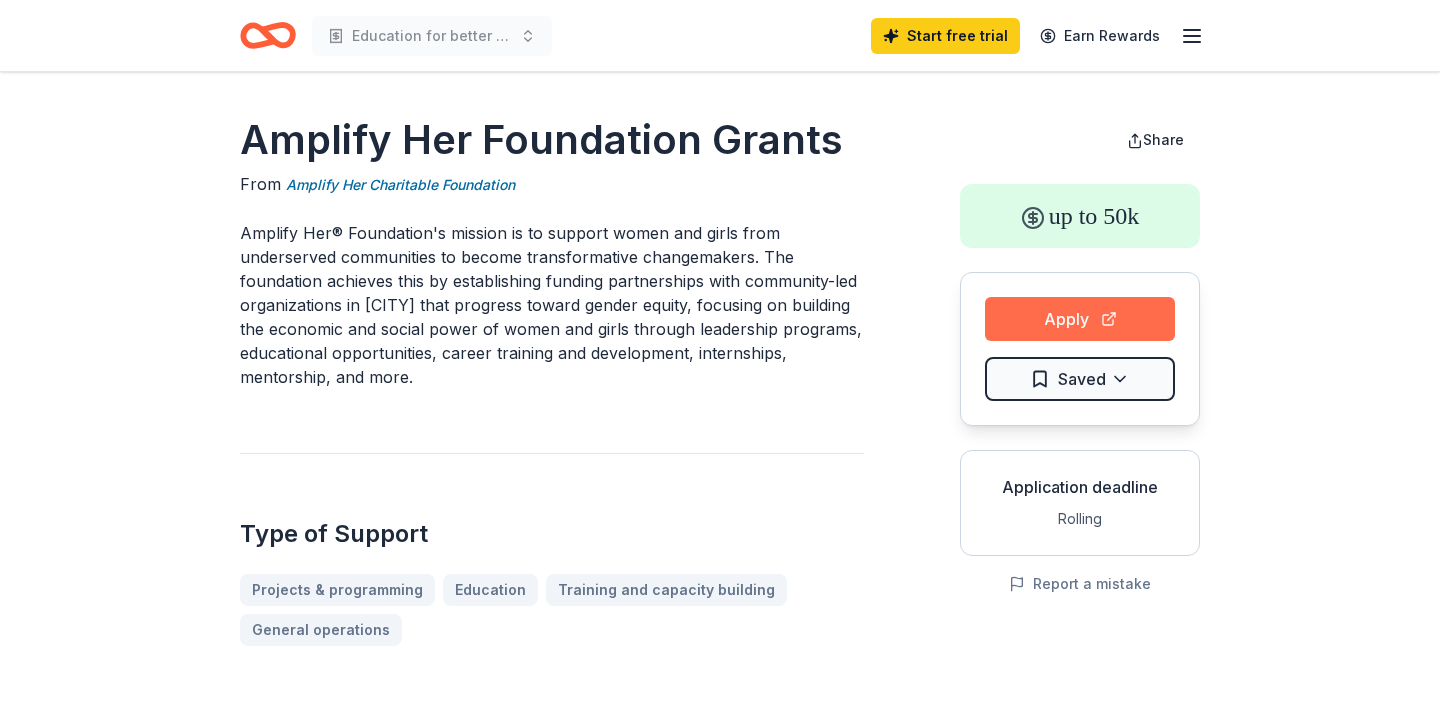 click on "Apply" at bounding box center [1080, 319] 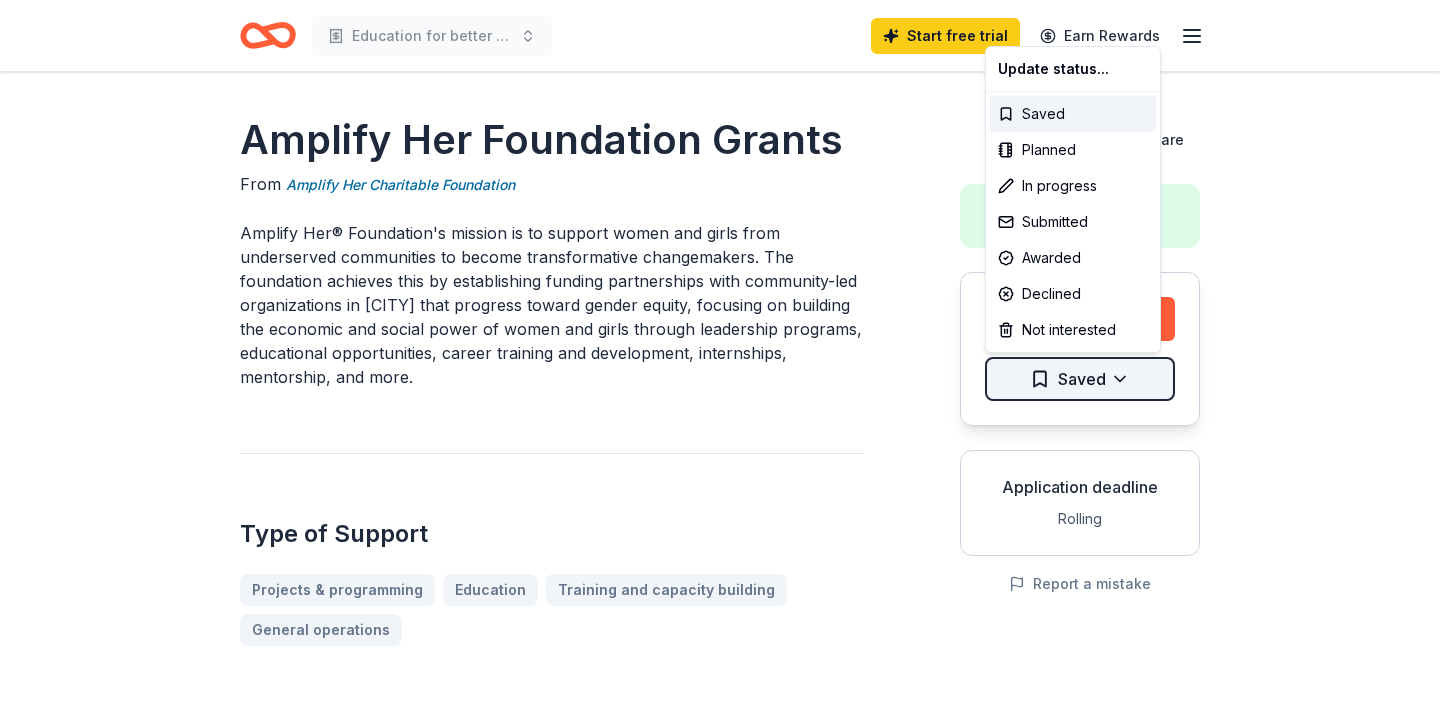 click on "Education for better integration for US born children who spend extended time abroad (Africa) and return in their native country without education and qualification.  Start free  trial Earn Rewards Amplify Her Foundation Grants From   Amplify Her Charitable Foundation Amplify Her® Foundation's mission is to support women and girls from underserved communities to become transformative changemakers. The foundation achieves this by establishing funding partnerships with community-led organizations in New York City that progress toward gender equity, focusing on building the economic and social power of women and girls through leadership programs, educational opportunities, career training and development, internships, mentorship, and more. Type of Support Projects & programming Education Training and capacity building General operations Overview Women's services Women's rights Leadership development Equal opportunity in education Economic development Job services Community improvement Social rights Eligibility" at bounding box center (720, 355) 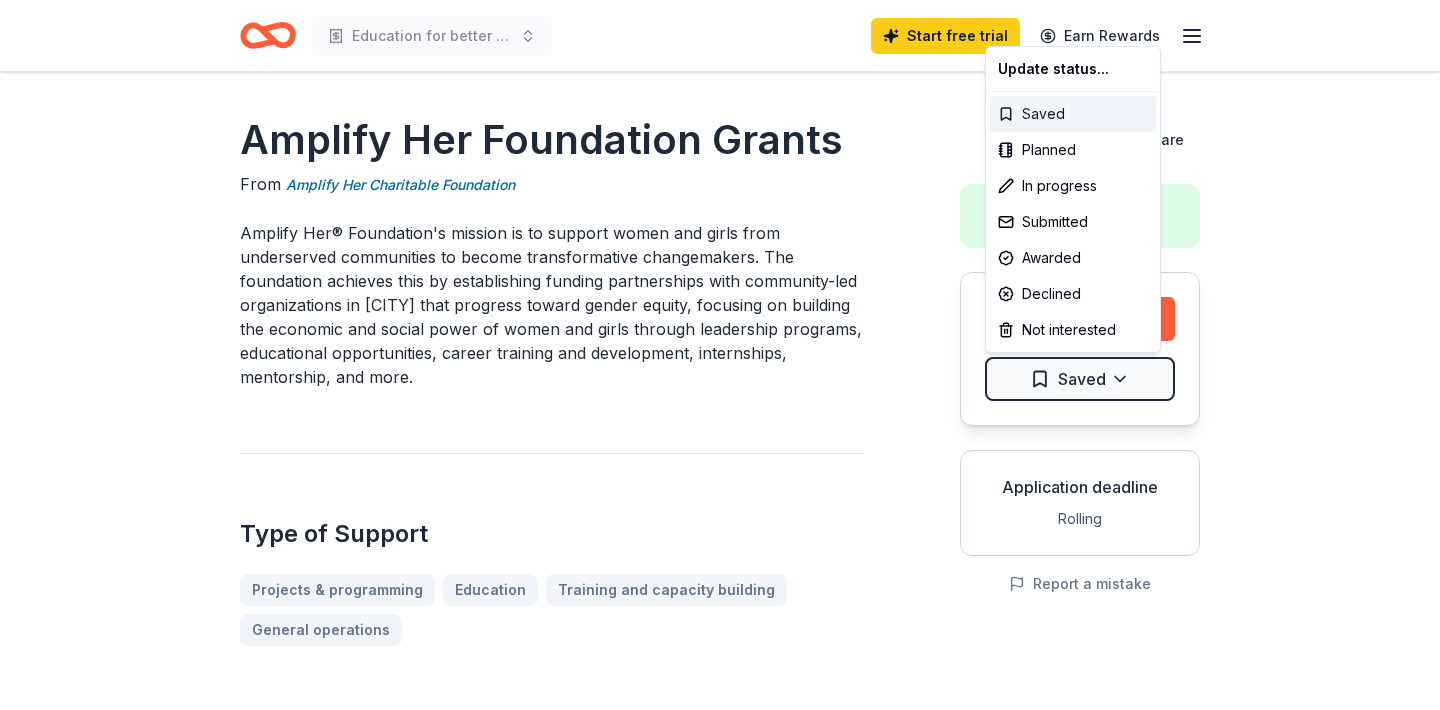 click on "Saved" at bounding box center (1073, 114) 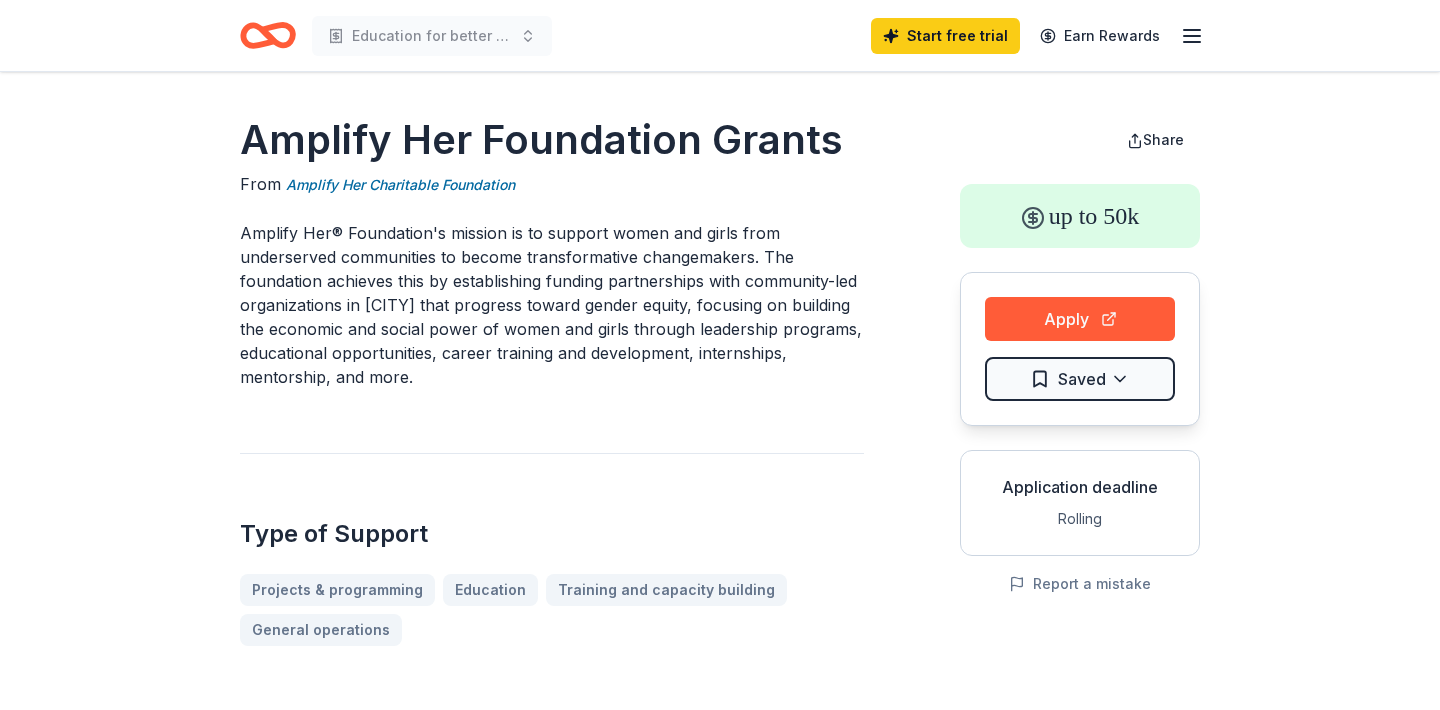 click on "Rolling" at bounding box center (1080, 519) 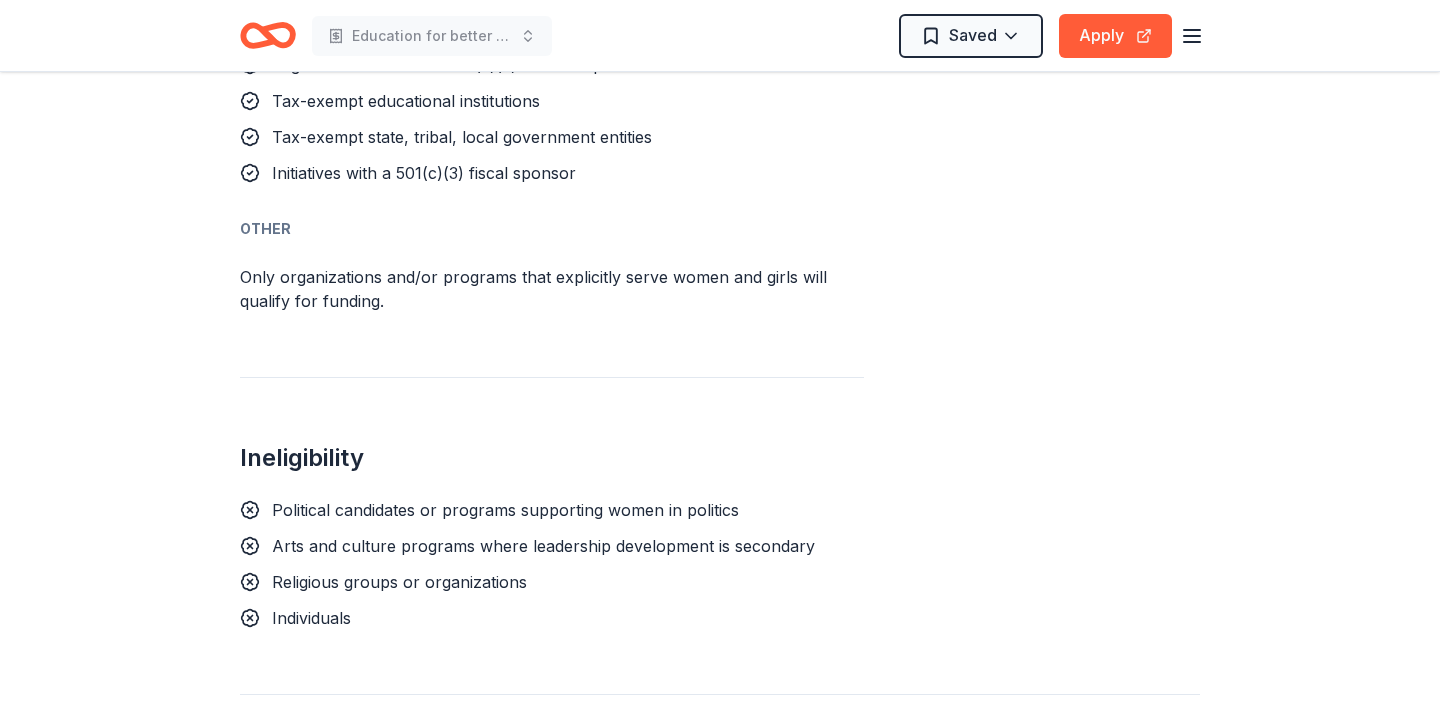 scroll, scrollTop: 893, scrollLeft: 0, axis: vertical 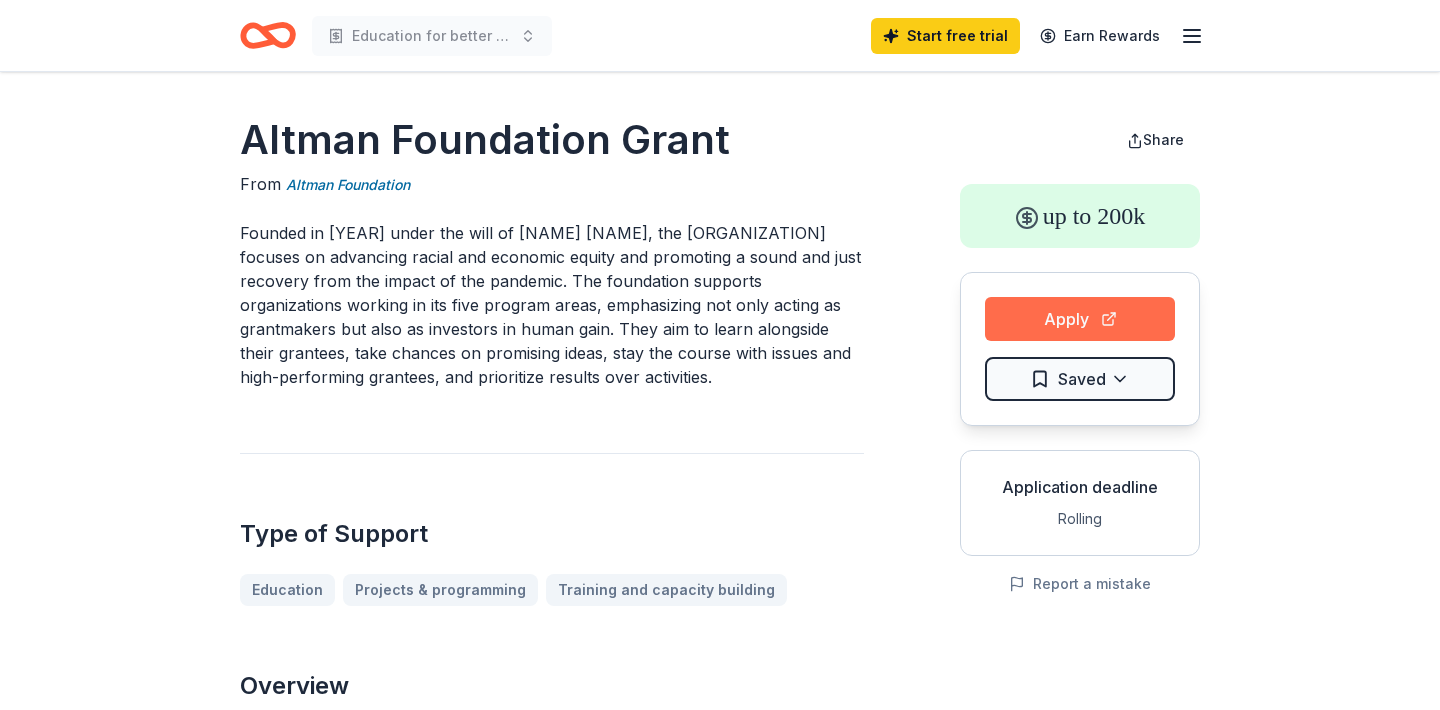 click on "Apply" at bounding box center (1080, 319) 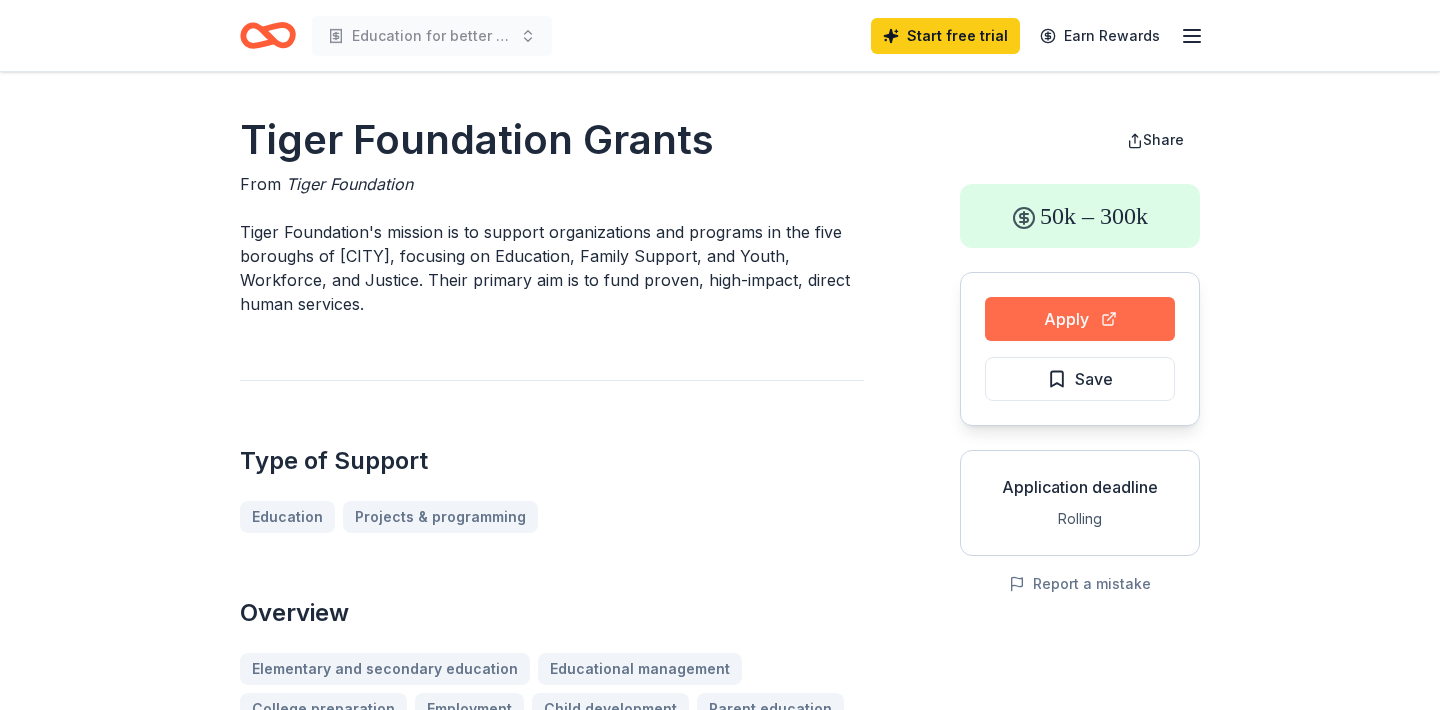 scroll, scrollTop: 0, scrollLeft: 0, axis: both 